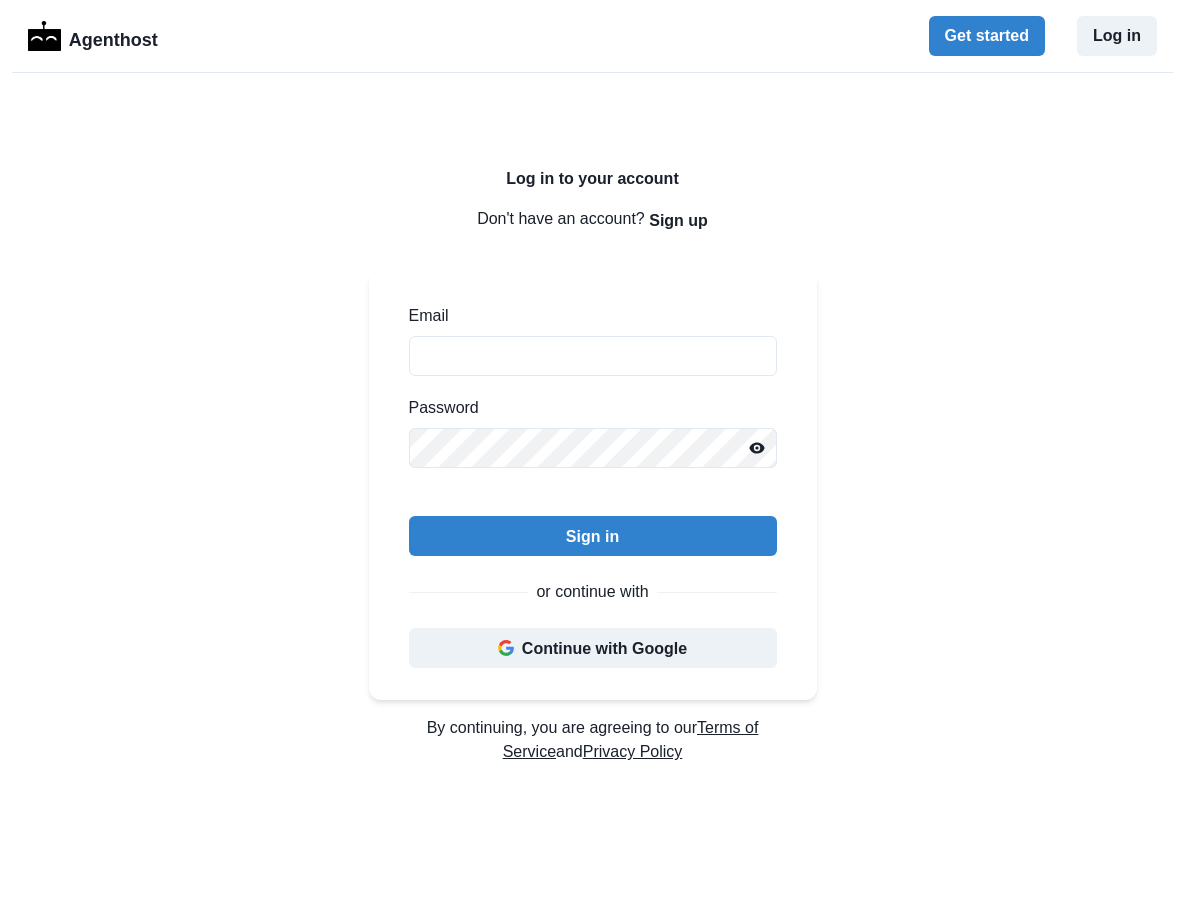 scroll, scrollTop: 0, scrollLeft: 0, axis: both 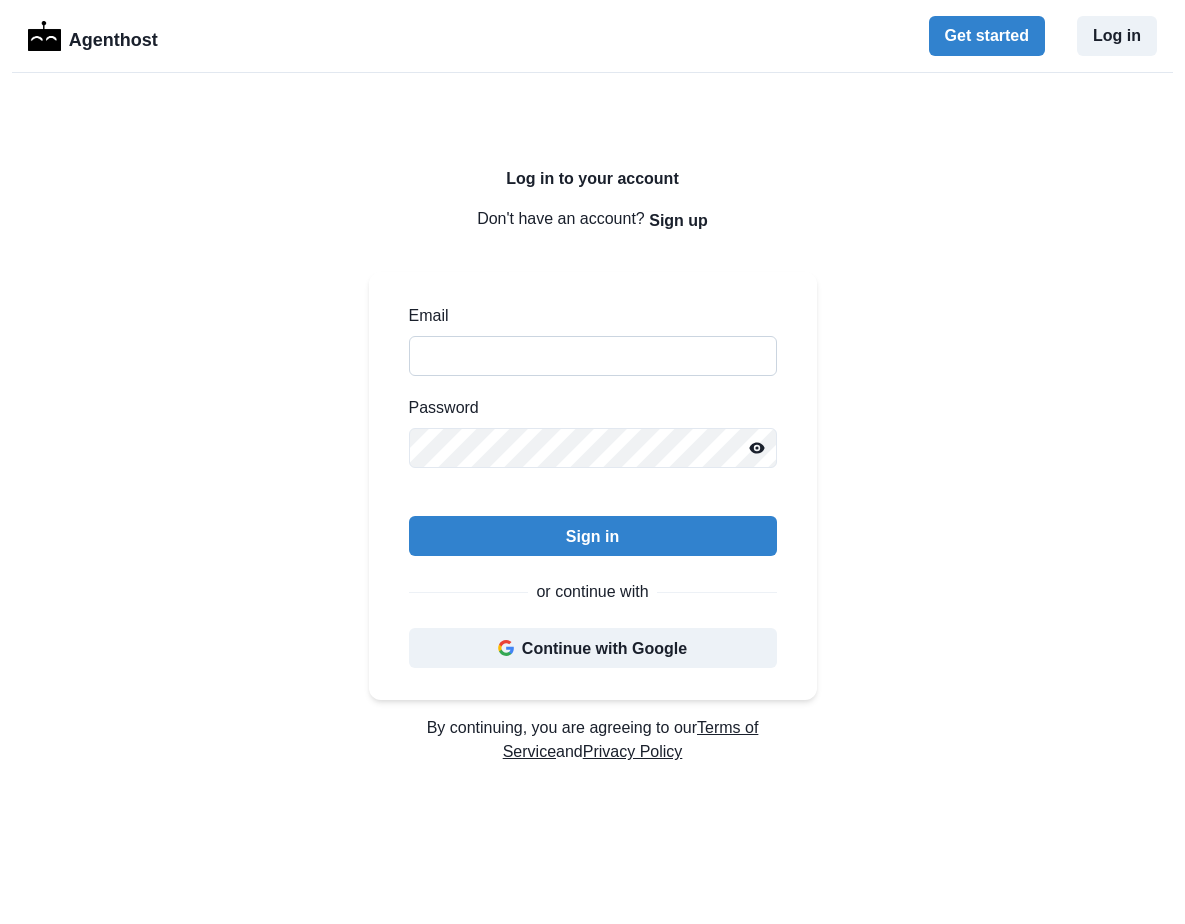 click on "Email" at bounding box center (593, 356) 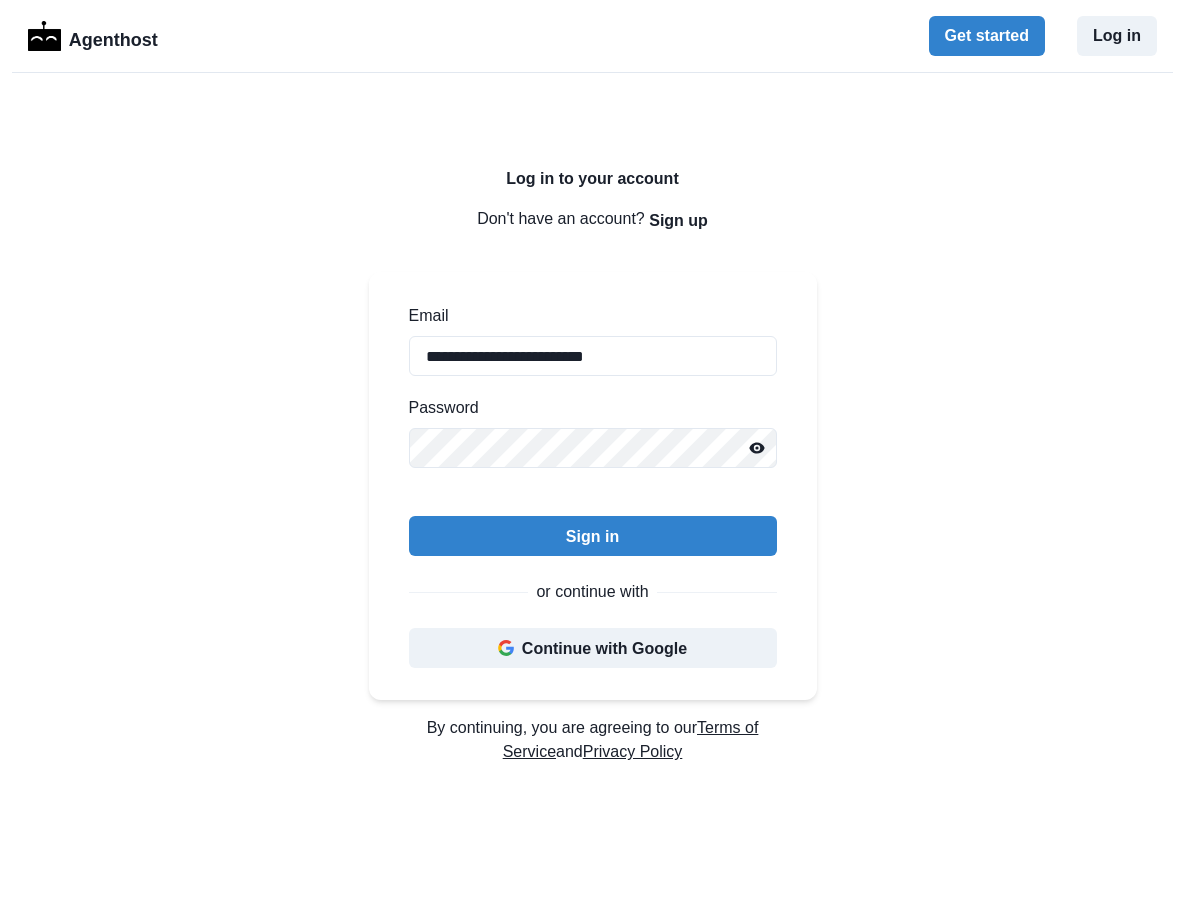 type on "**********" 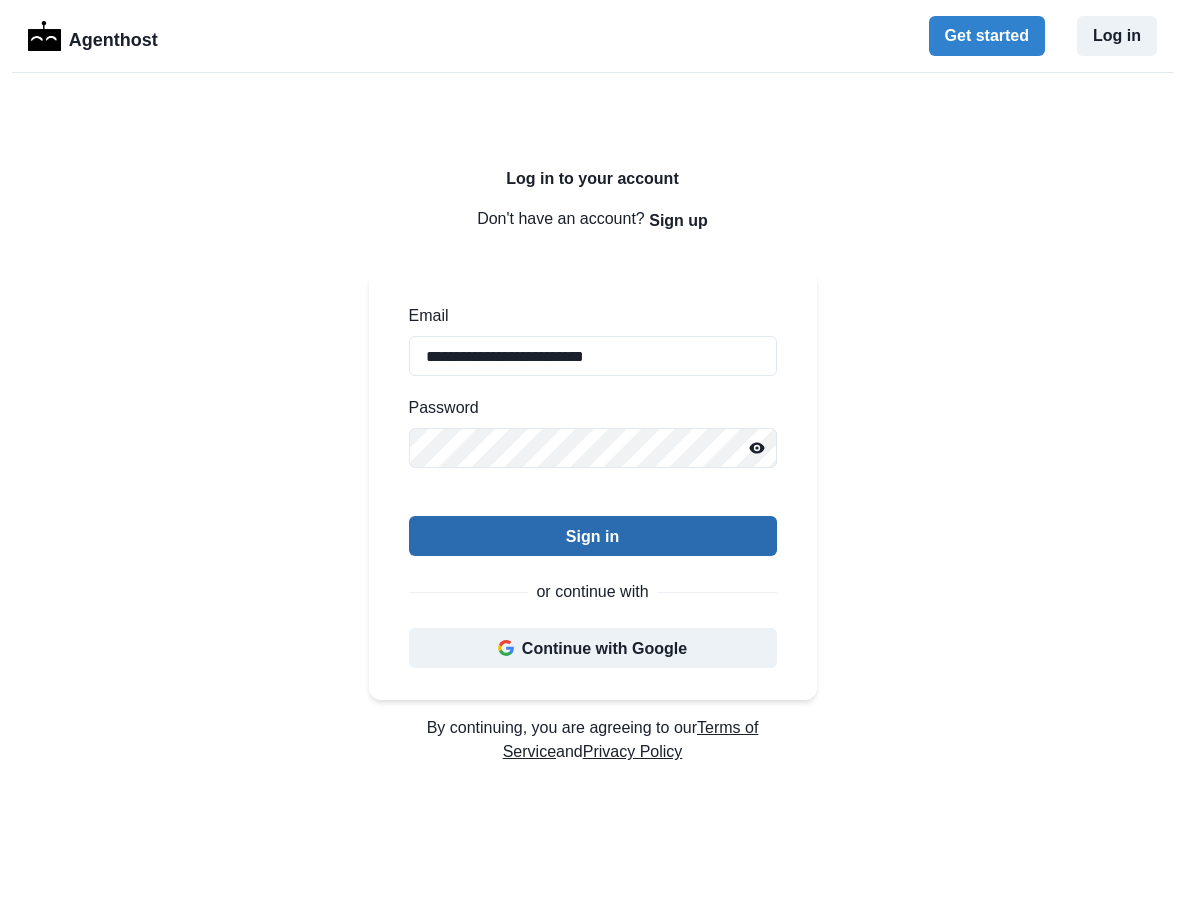 click on "Sign in" at bounding box center [593, 536] 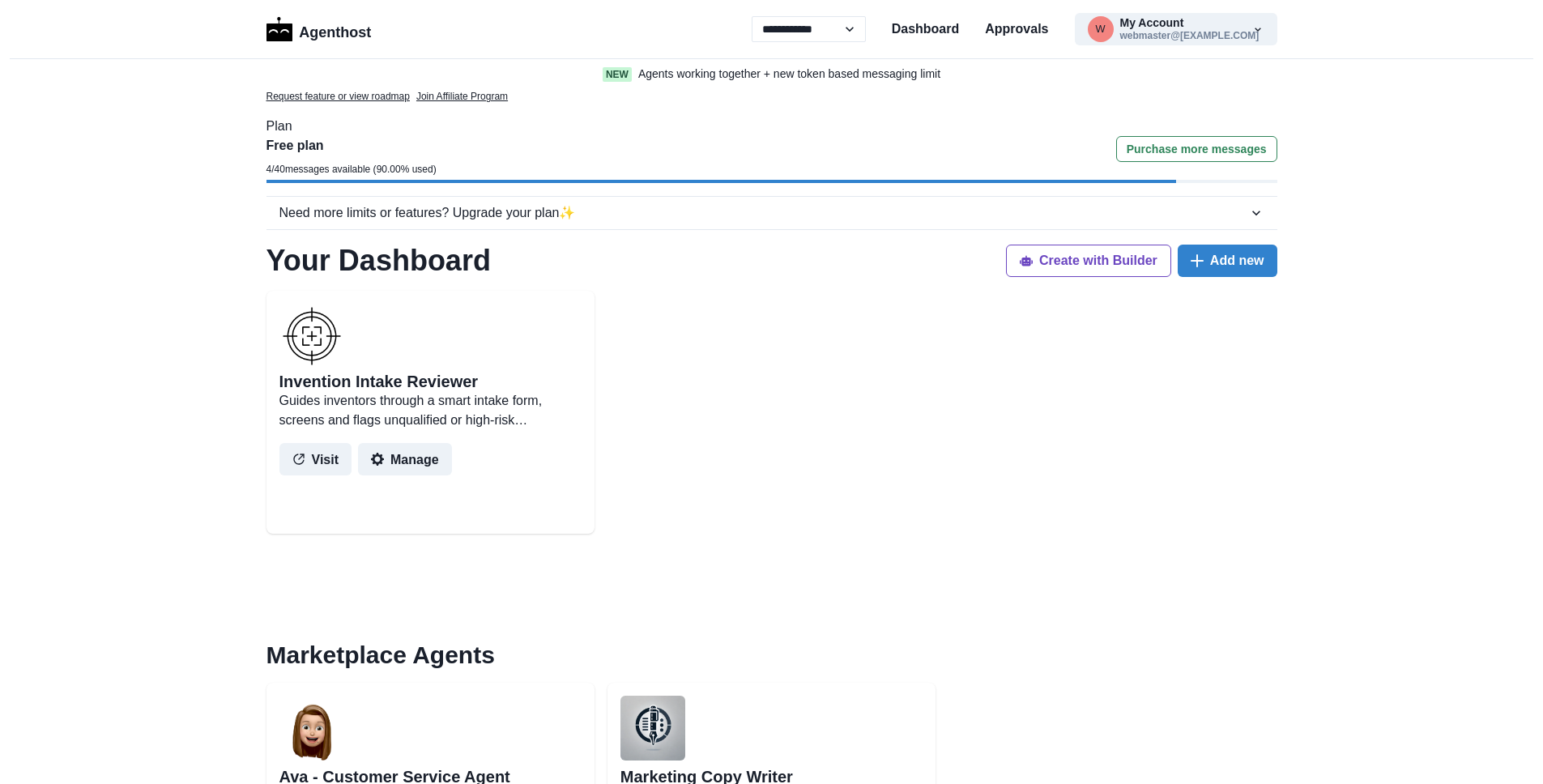 scroll, scrollTop: 0, scrollLeft: 0, axis: both 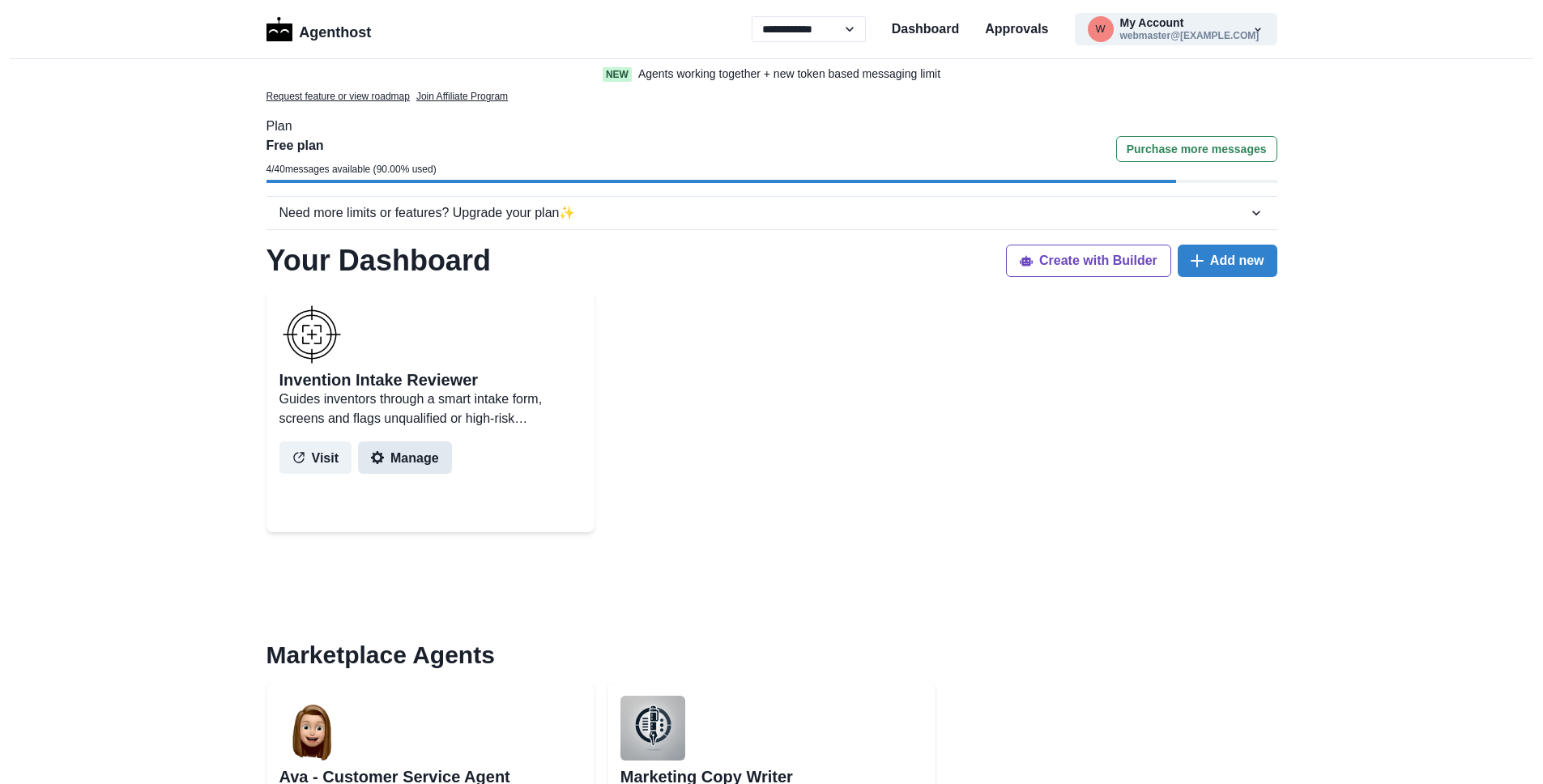 click on "Manage" at bounding box center [405, 458] 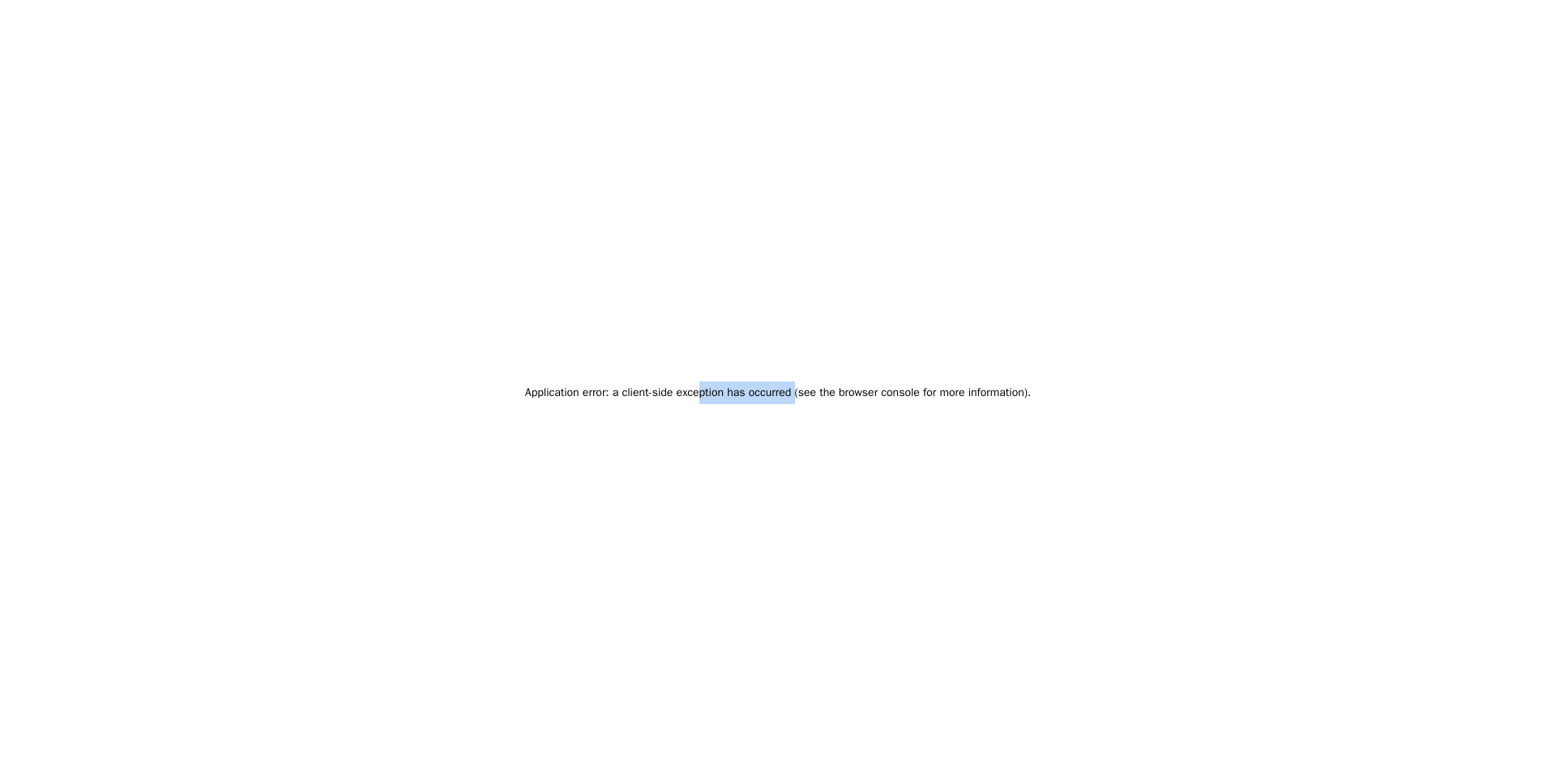 drag, startPoint x: 716, startPoint y: 394, endPoint x: 805, endPoint y: 397, distance: 89.0505 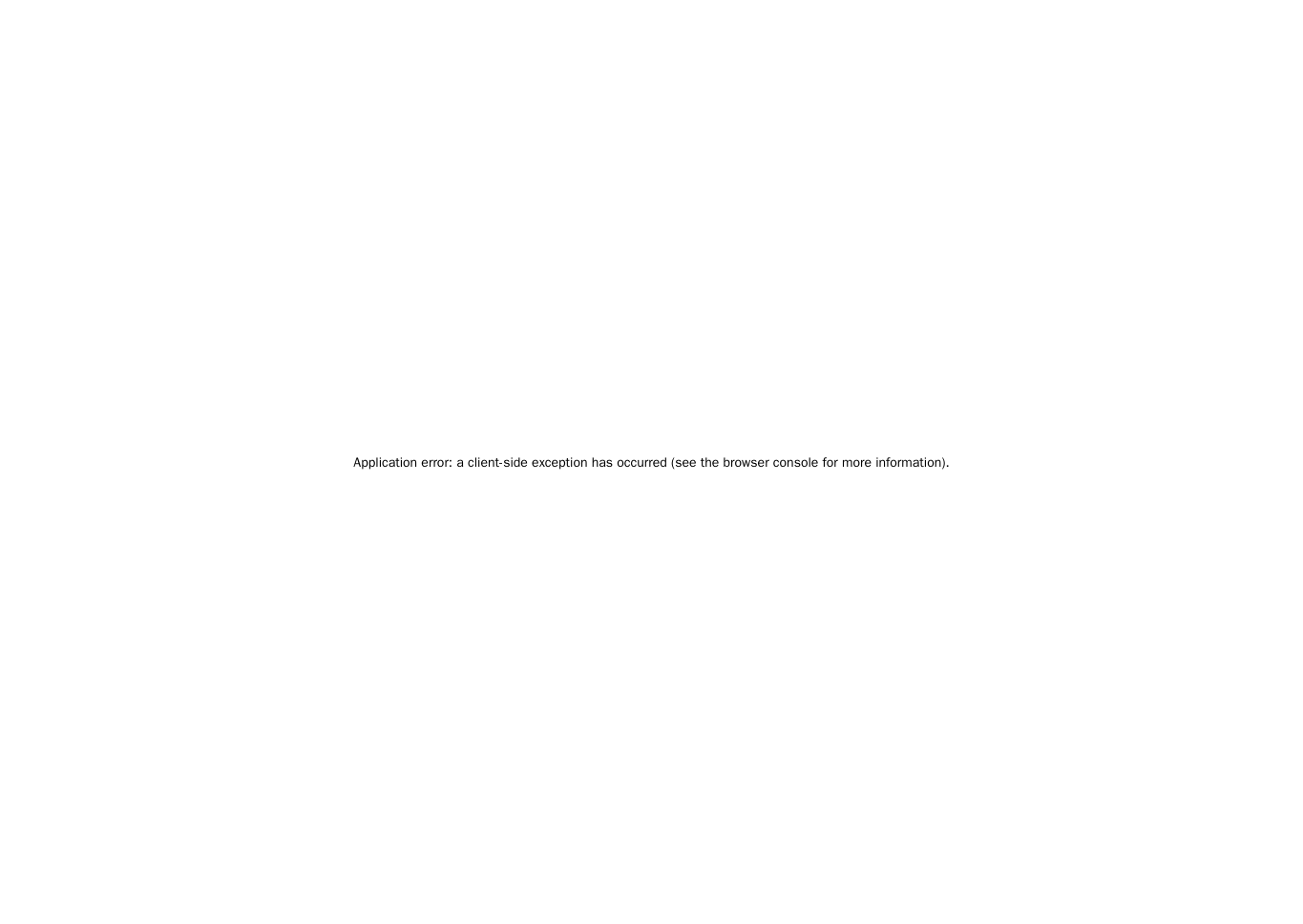 scroll, scrollTop: 0, scrollLeft: 0, axis: both 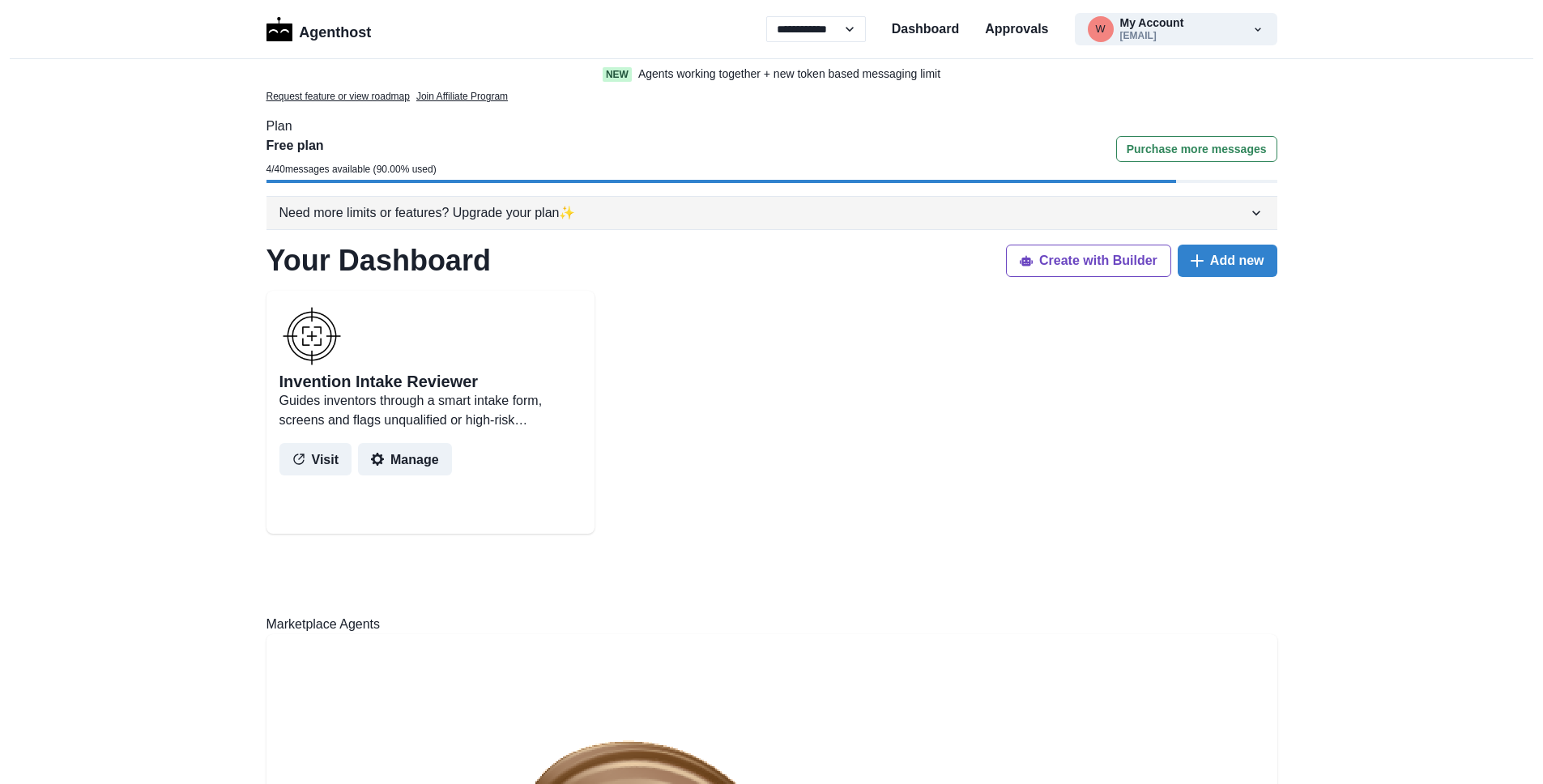 click on "Need more limits or features? Upgrade your plan  ✨" at bounding box center [764, 213] 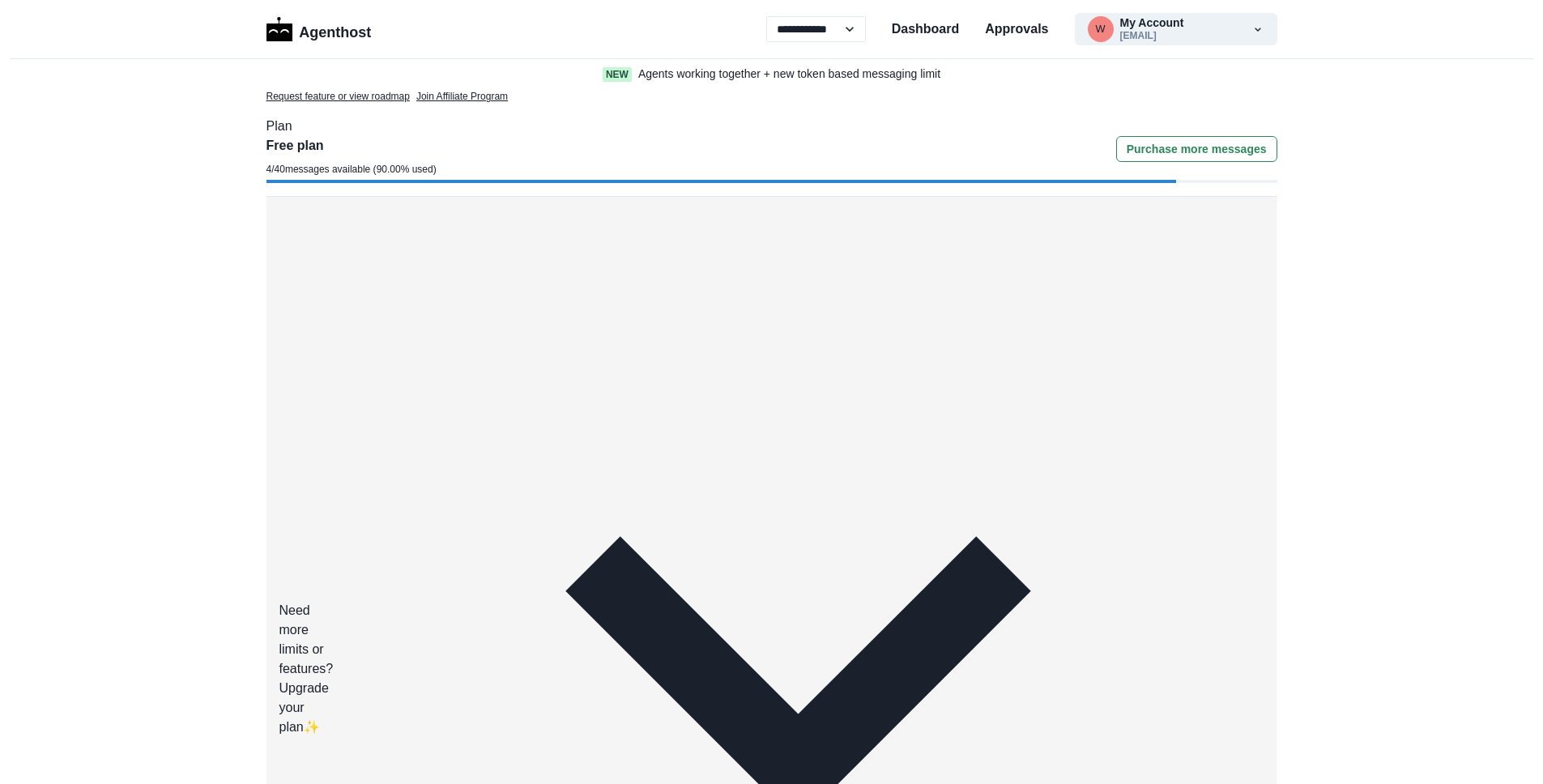 click on "Need more limits or features? Upgrade your plan  ✨" at bounding box center (306, 669) 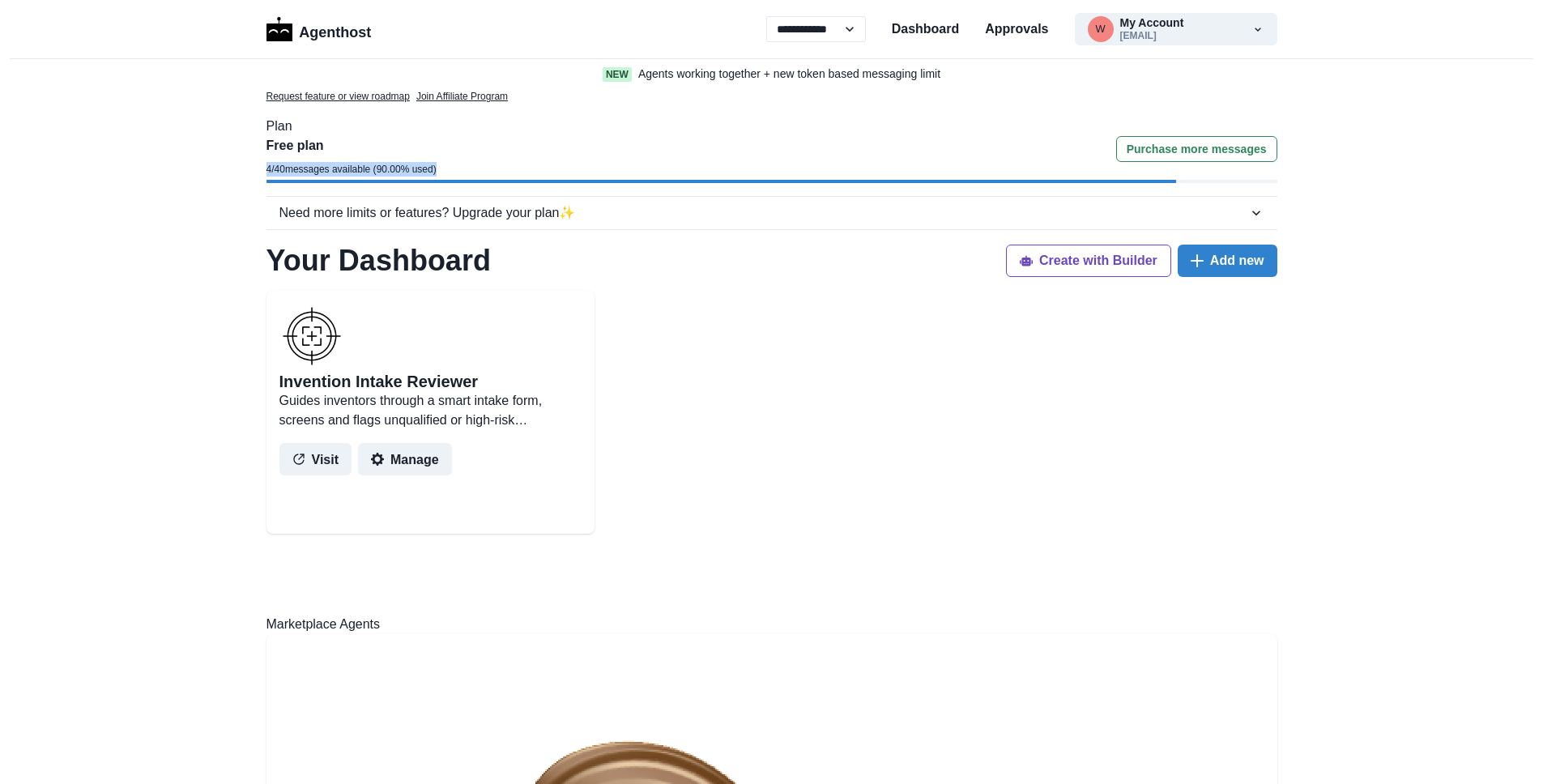 drag, startPoint x: 259, startPoint y: 168, endPoint x: 510, endPoint y: 164, distance: 251.0319 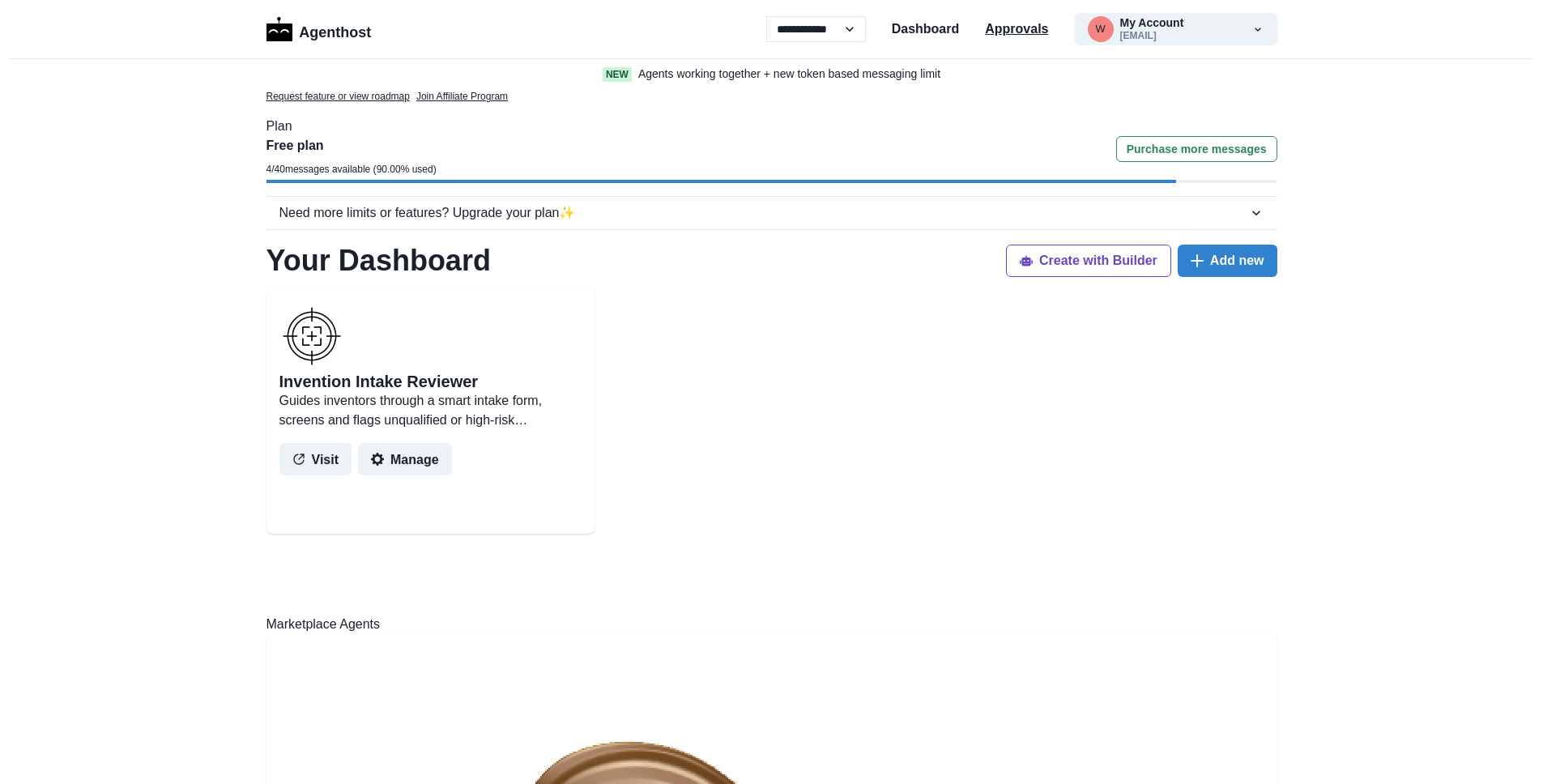 click on "Approvals" at bounding box center (1017, 29) 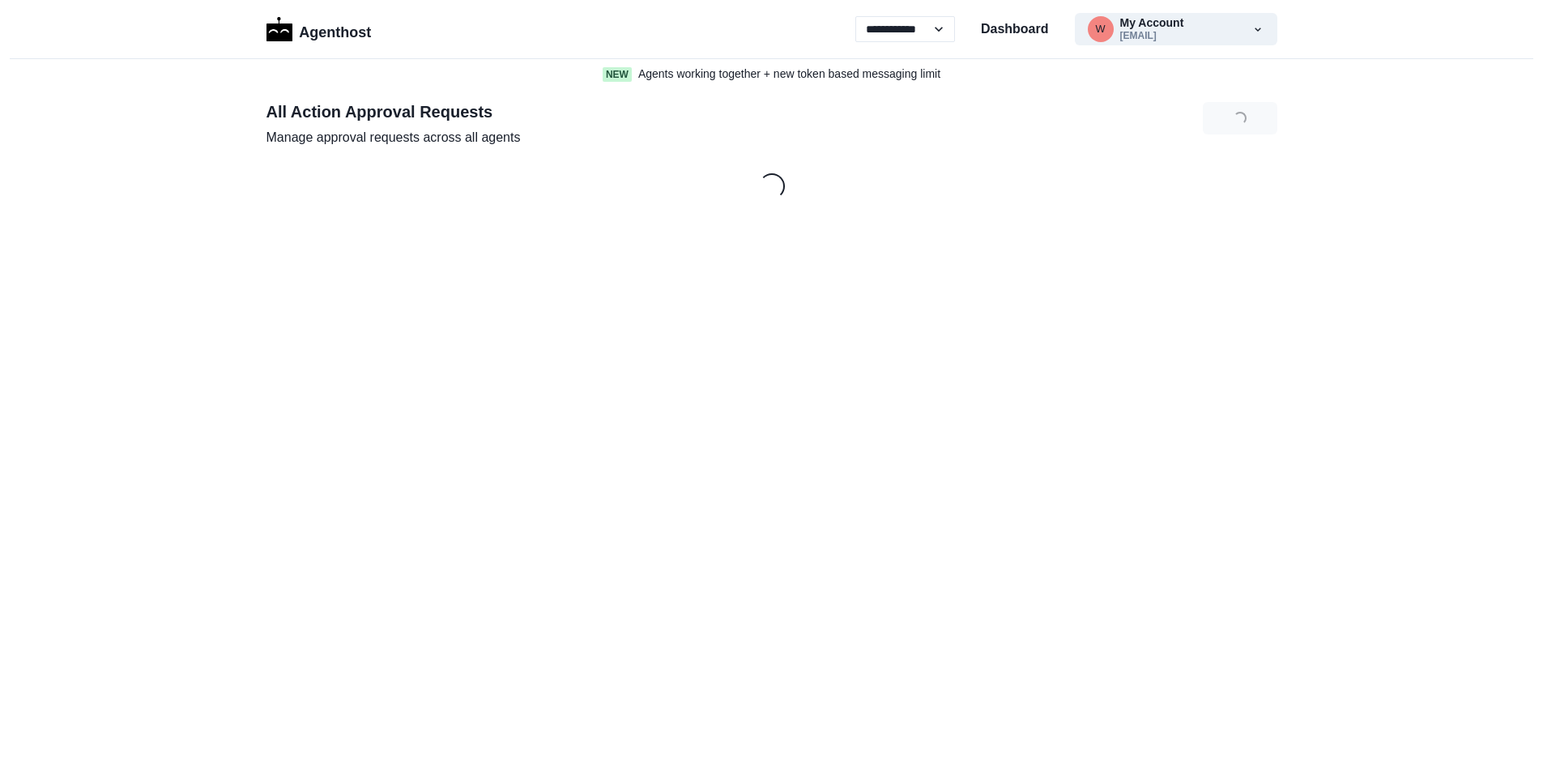 scroll, scrollTop: 0, scrollLeft: 0, axis: both 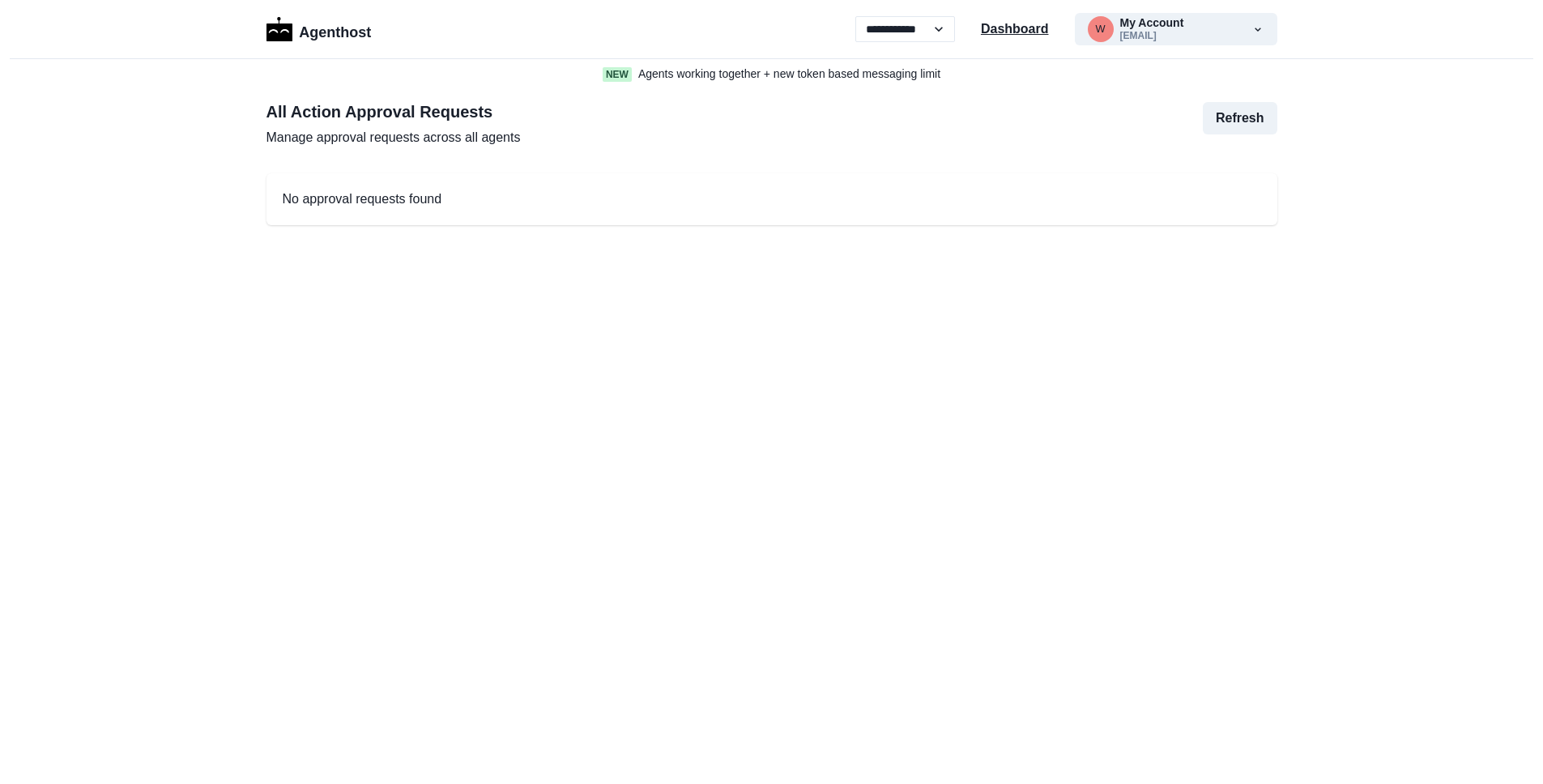 click on "Dashboard" at bounding box center [1015, 29] 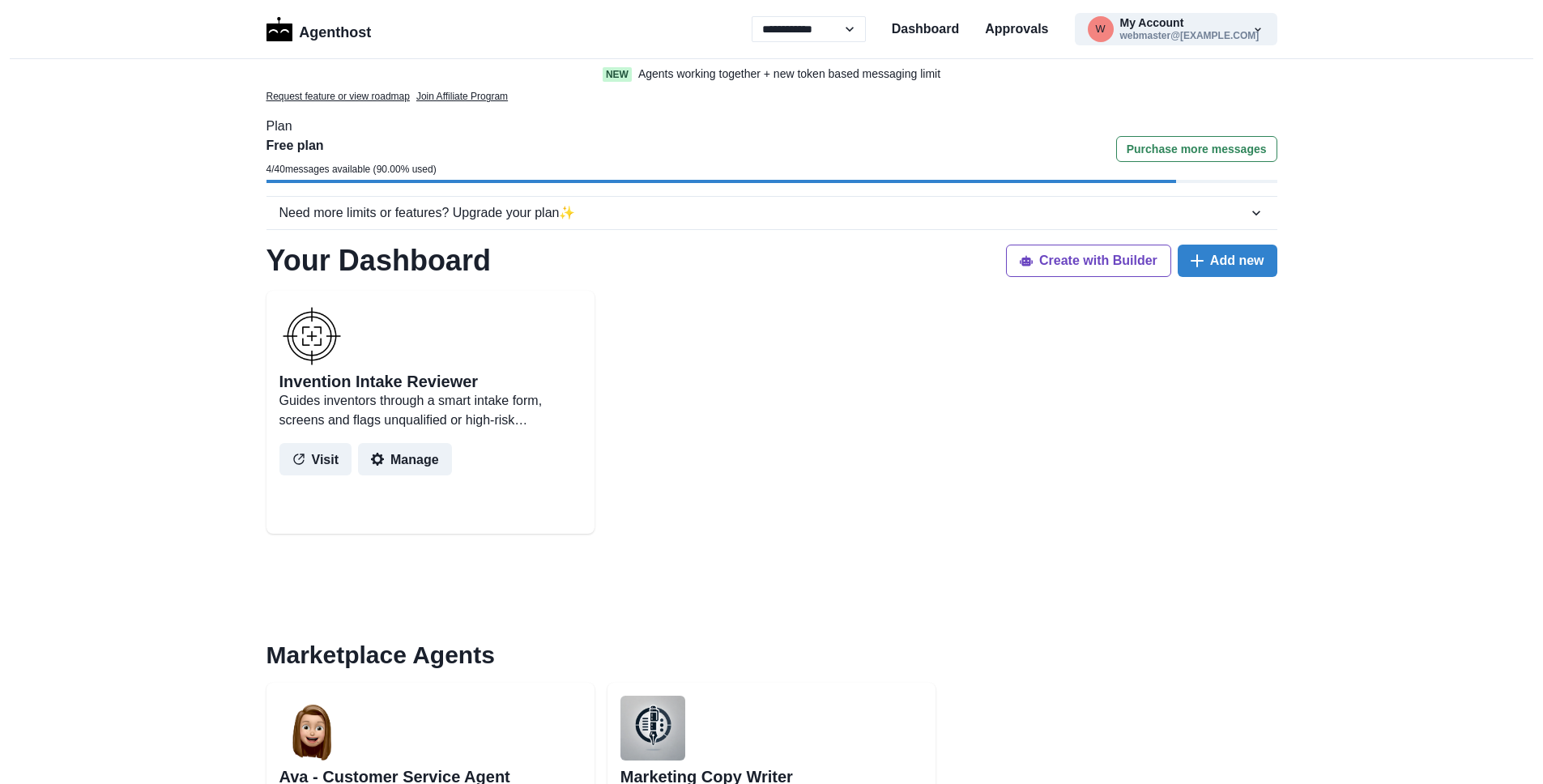 scroll, scrollTop: 0, scrollLeft: 0, axis: both 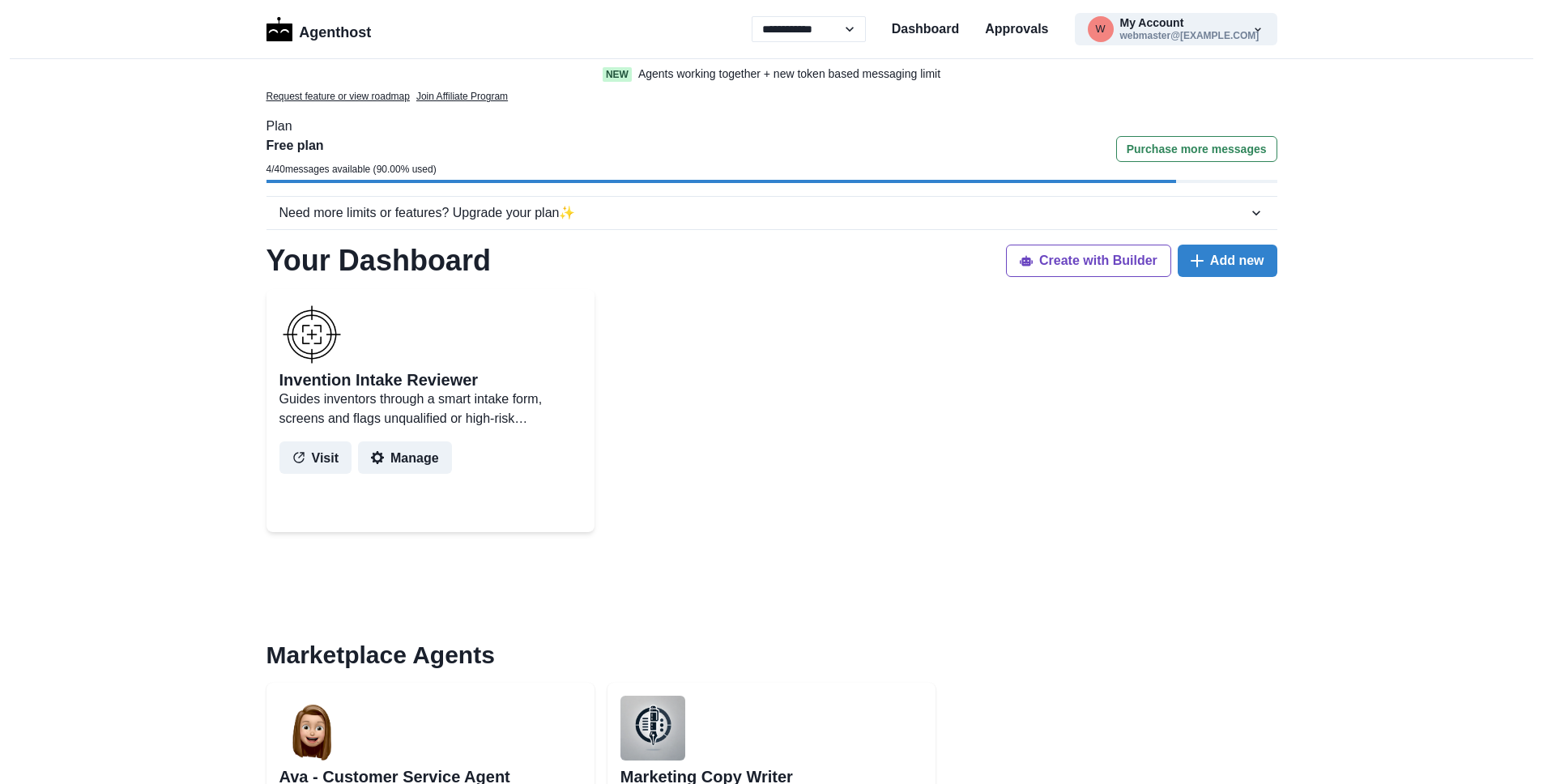 click on "Invention Intake Reviewer" at bounding box center [379, 380] 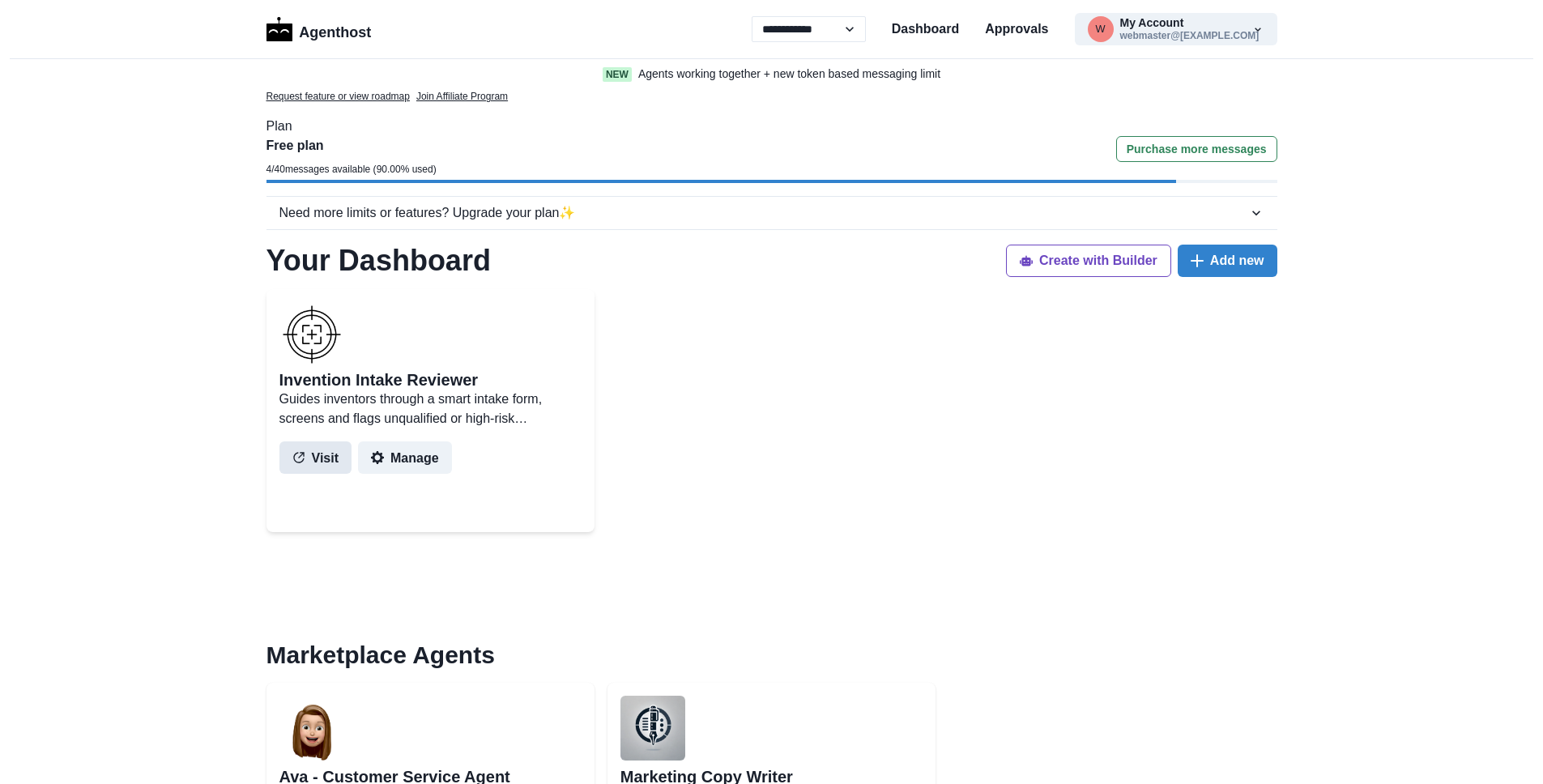 click on "Visit" at bounding box center [316, 458] 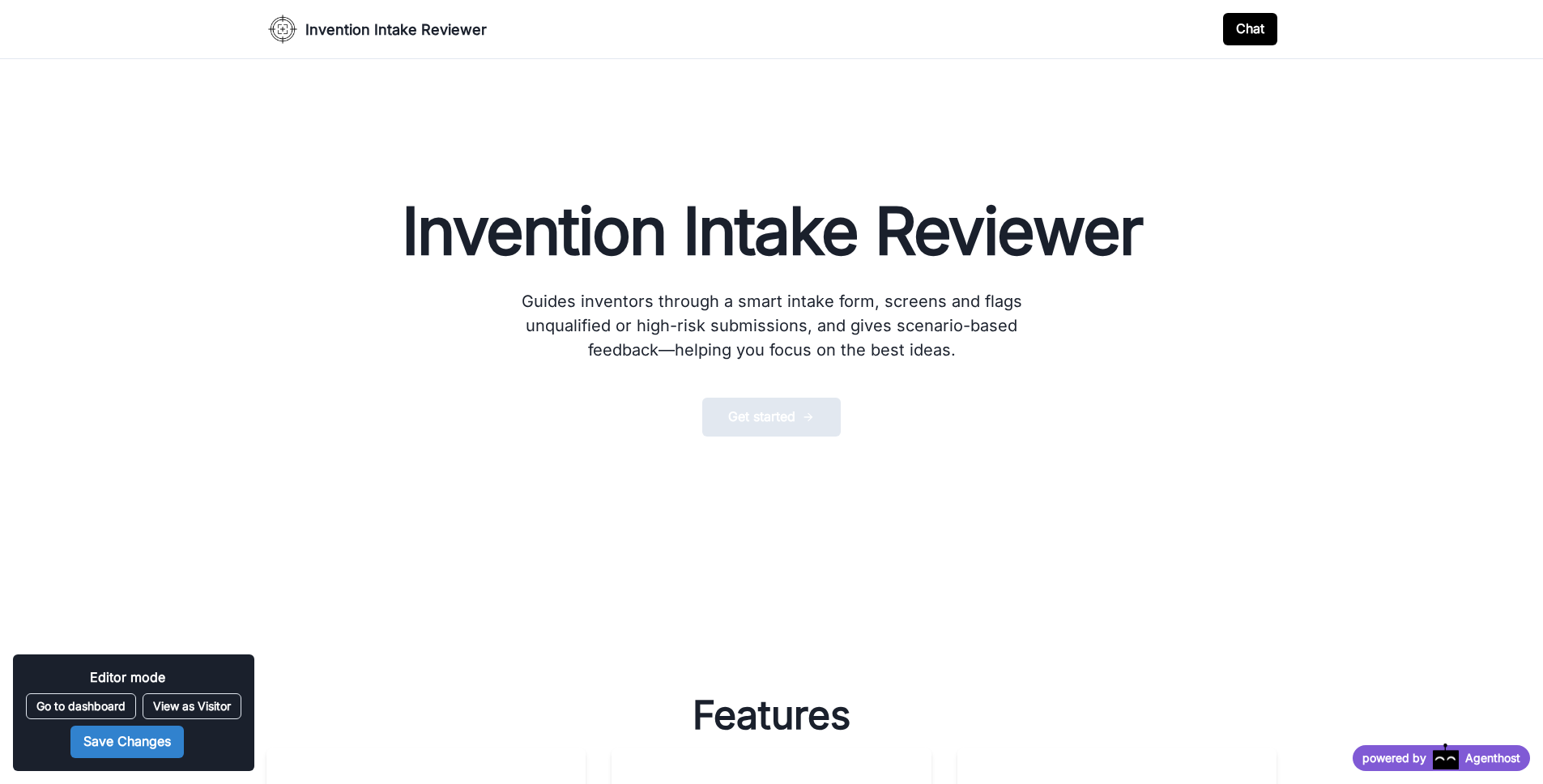 click on "Get started" at bounding box center [771, 417] 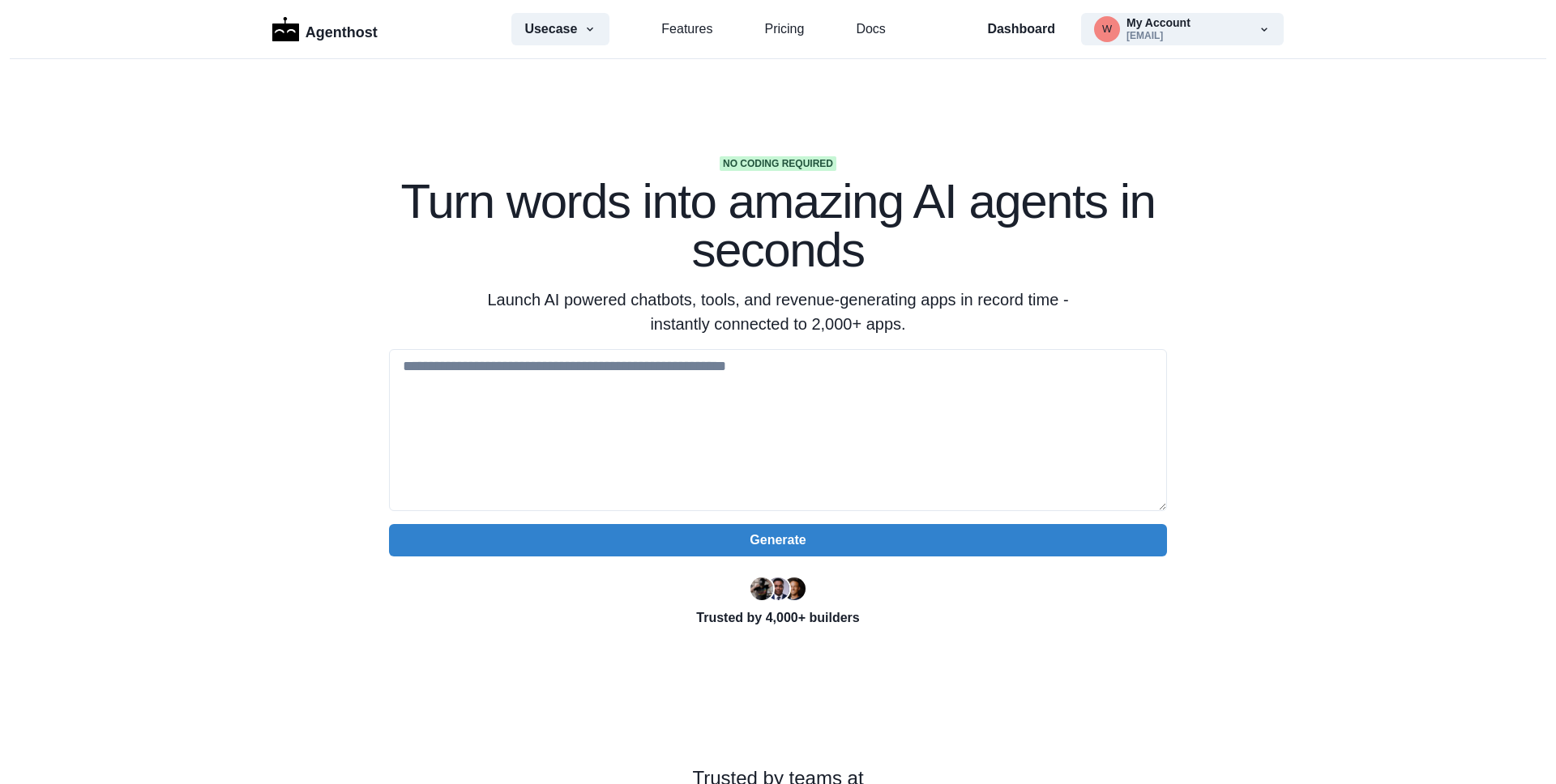 scroll, scrollTop: 0, scrollLeft: 0, axis: both 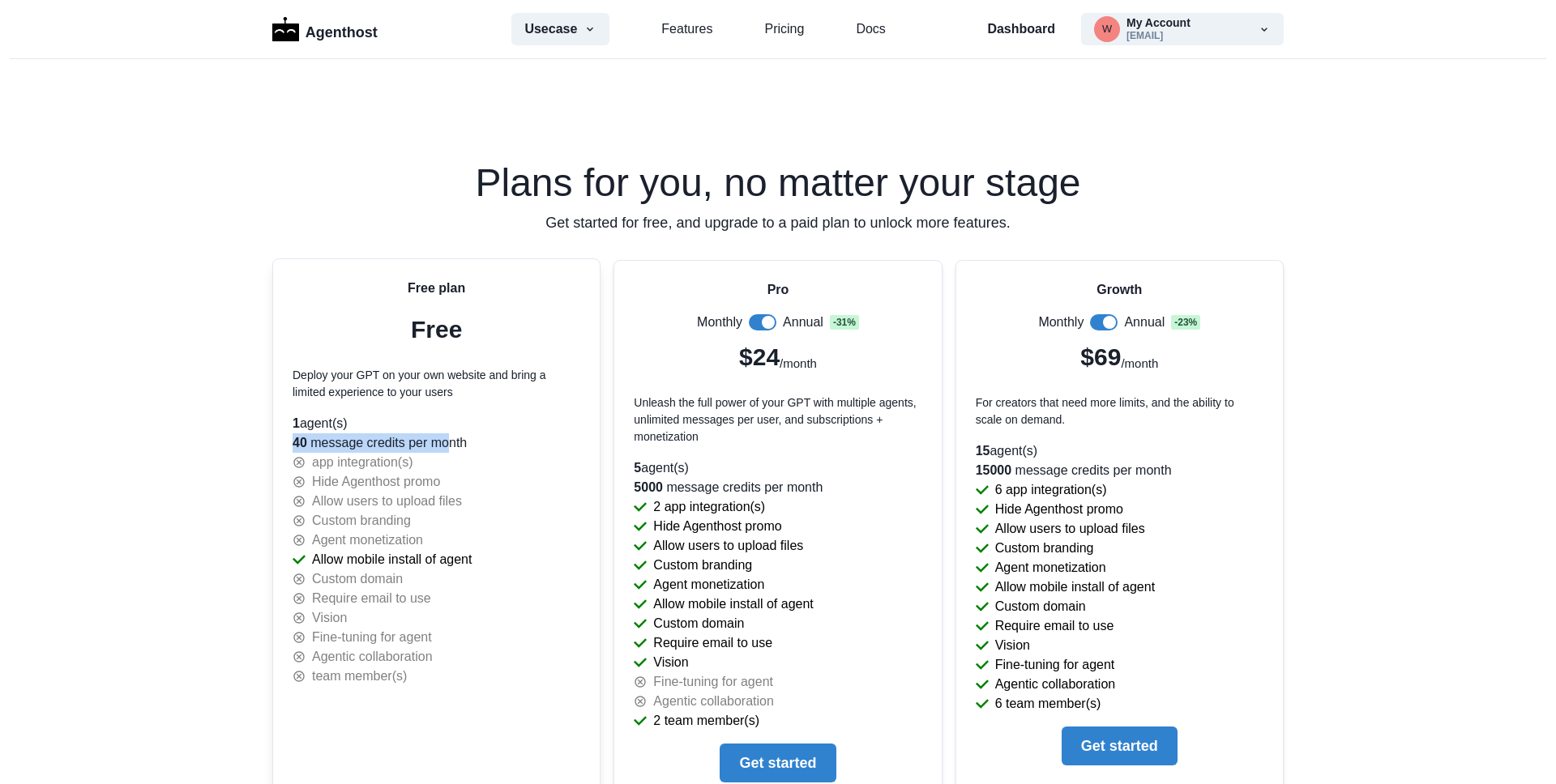 drag, startPoint x: 284, startPoint y: 445, endPoint x: 448, endPoint y: 447, distance: 164.0122 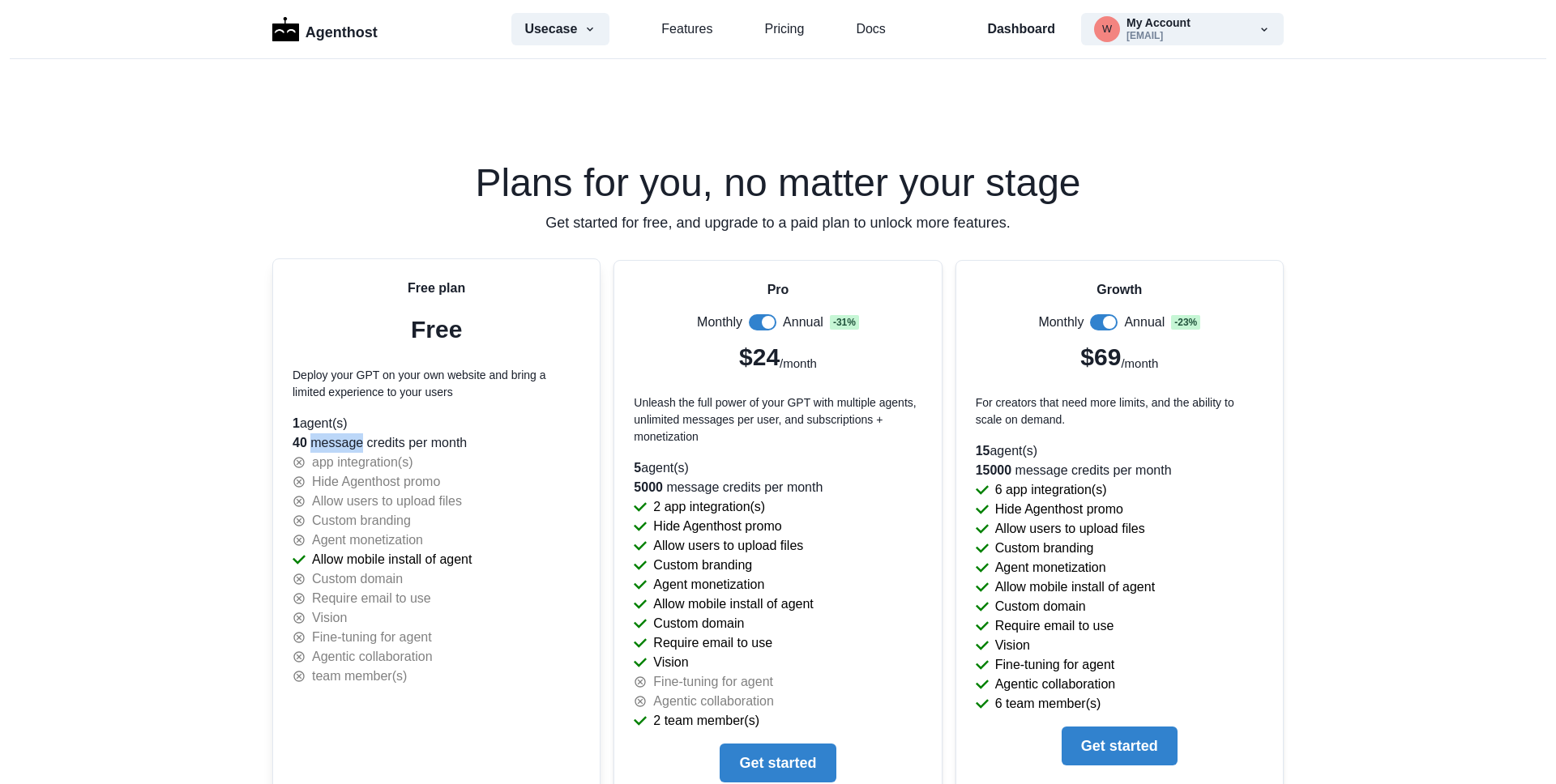 click on "40   message credits per month" at bounding box center (436, 443) 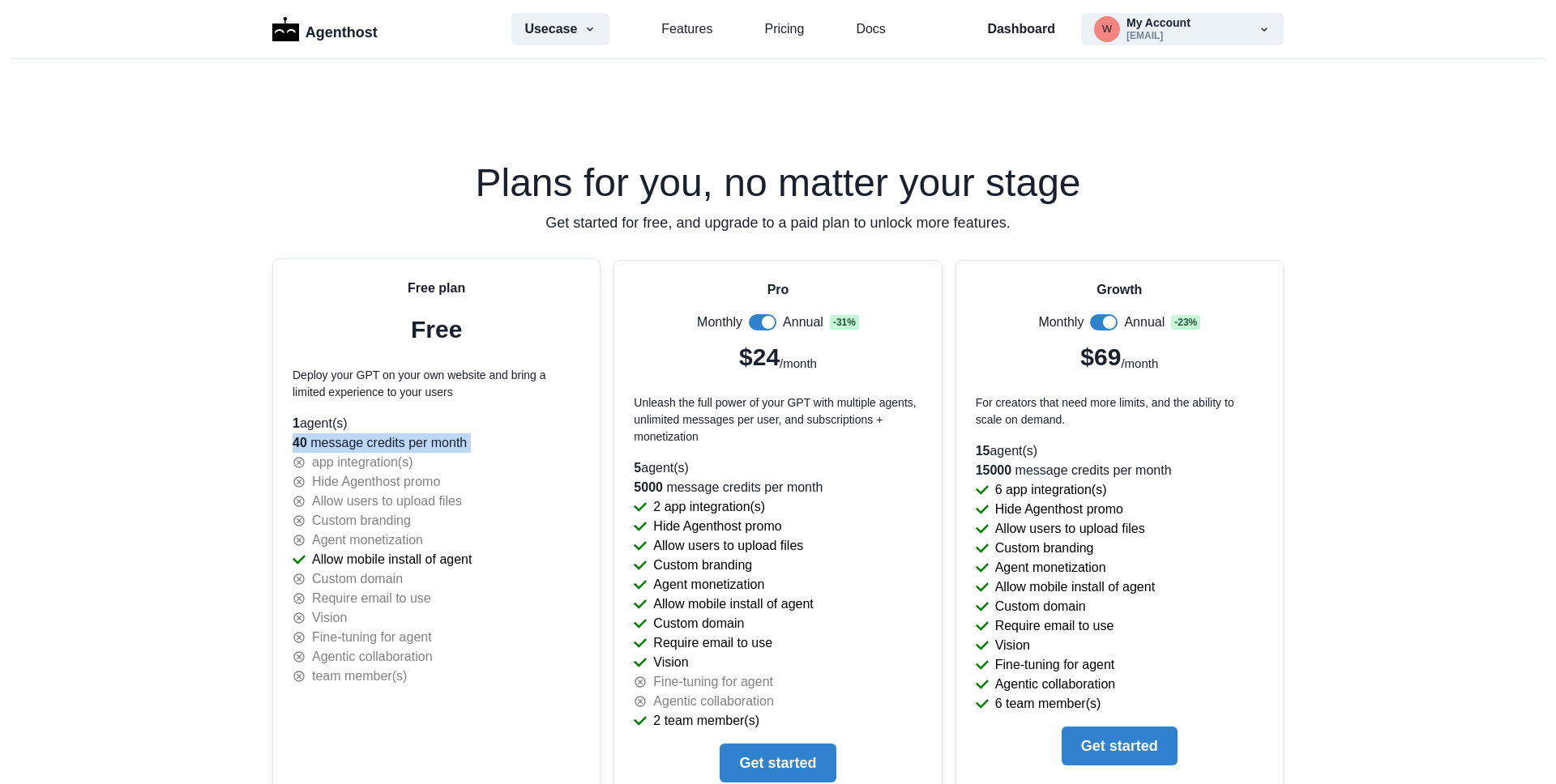 click on "40   message credits per month" at bounding box center (436, 443) 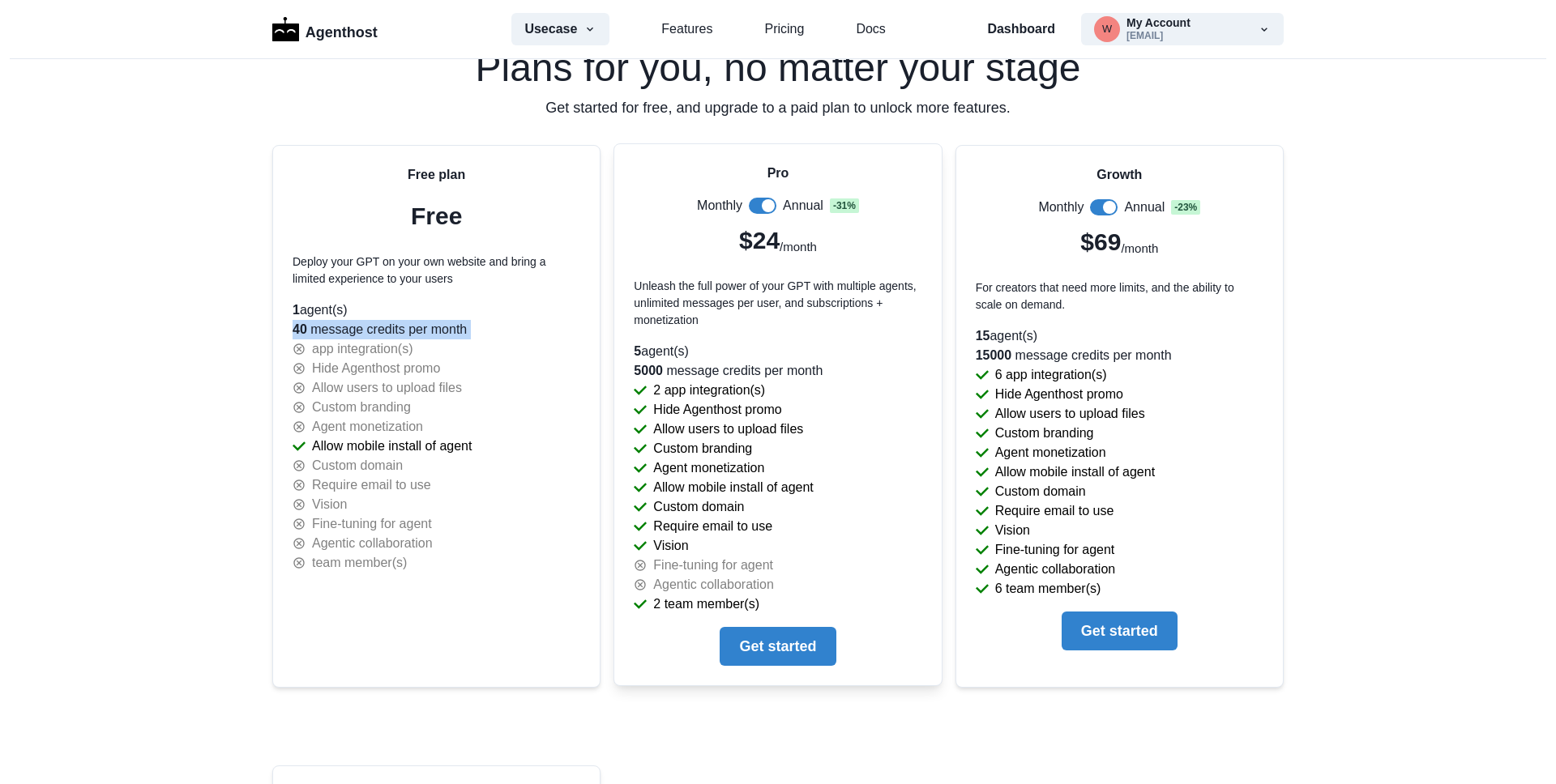 scroll, scrollTop: 3415, scrollLeft: 0, axis: vertical 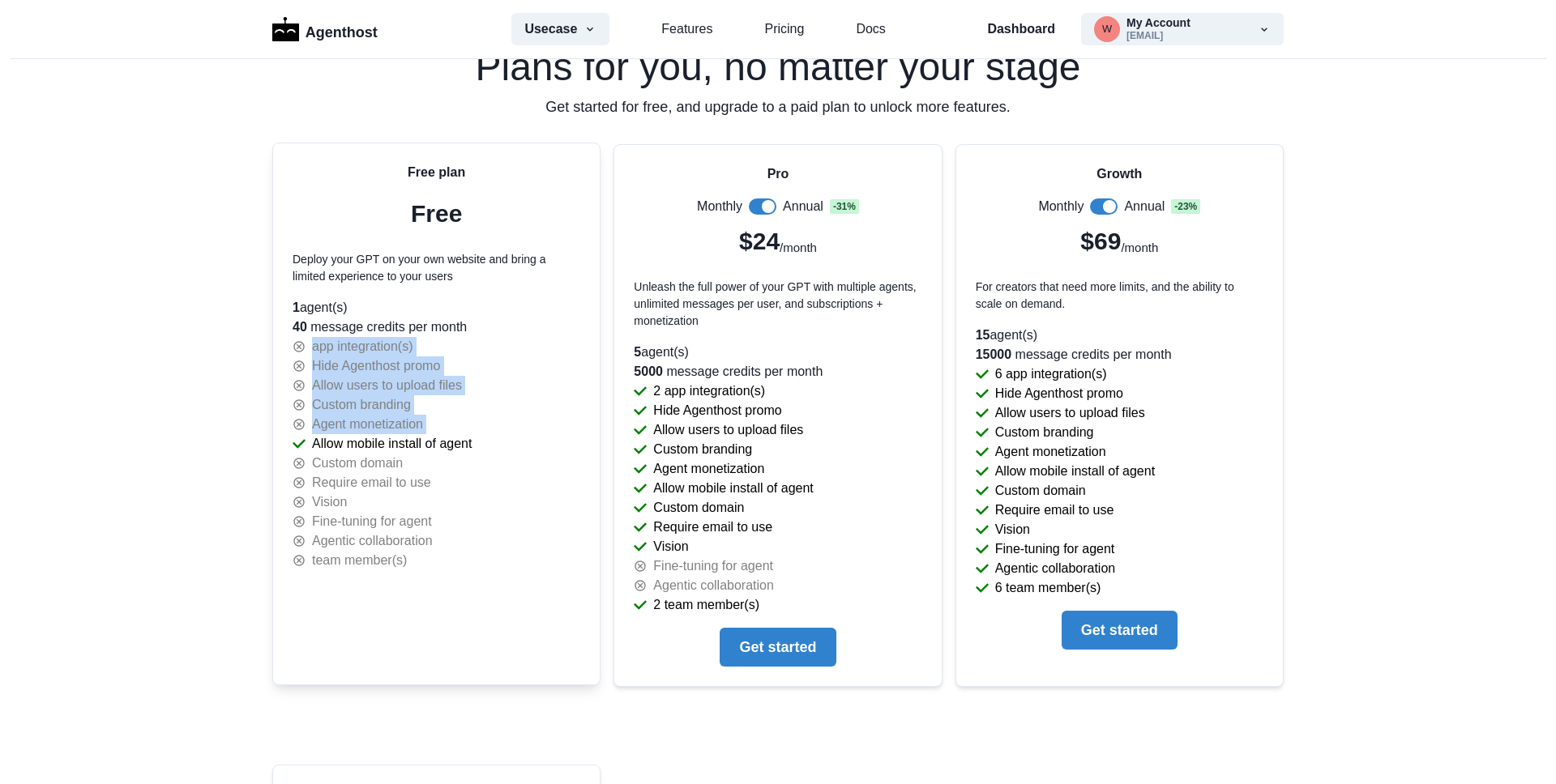 drag, startPoint x: 298, startPoint y: 351, endPoint x: 367, endPoint y: 426, distance: 101.911727 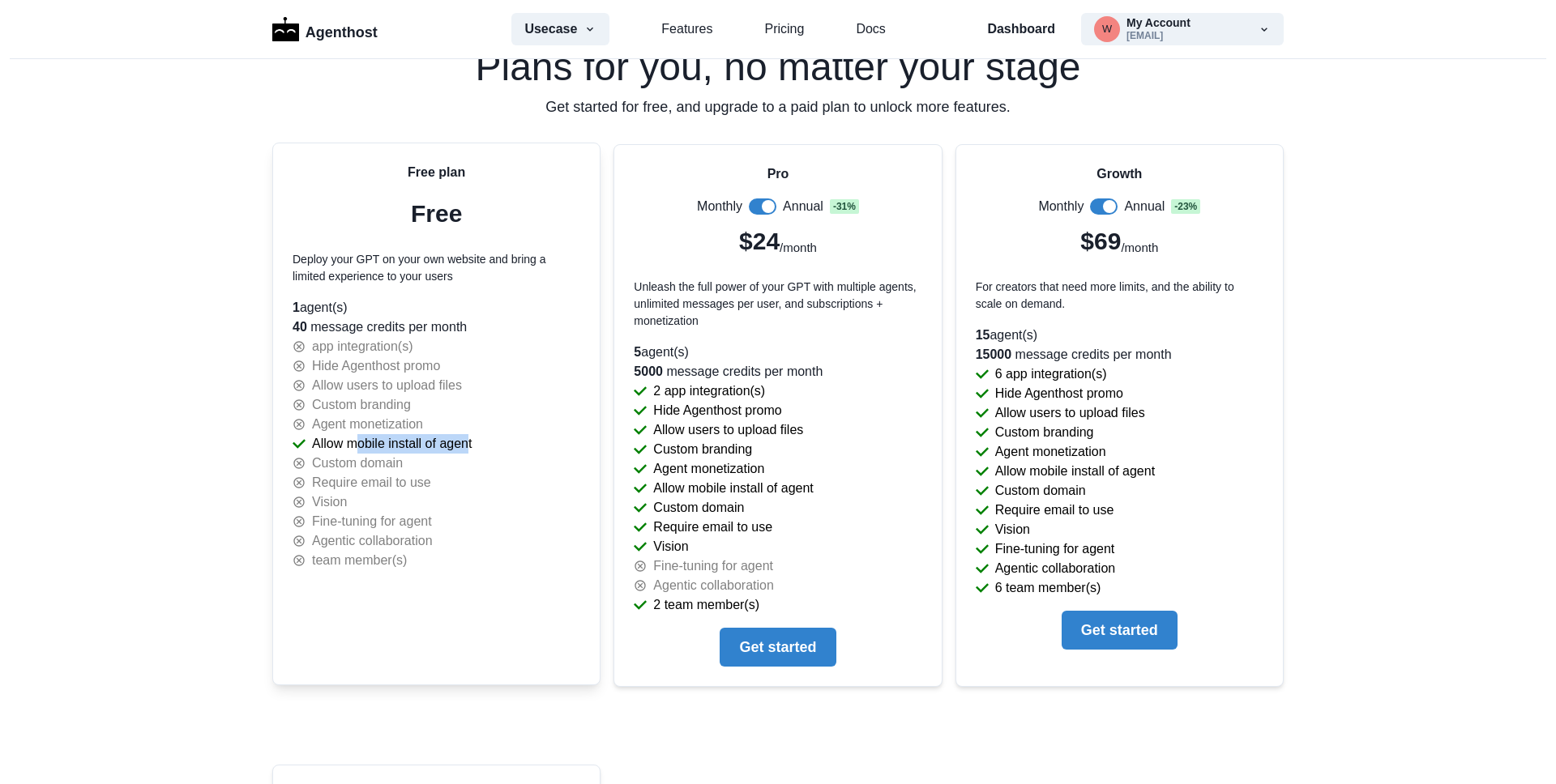 drag, startPoint x: 348, startPoint y: 441, endPoint x: 465, endPoint y: 441, distance: 117 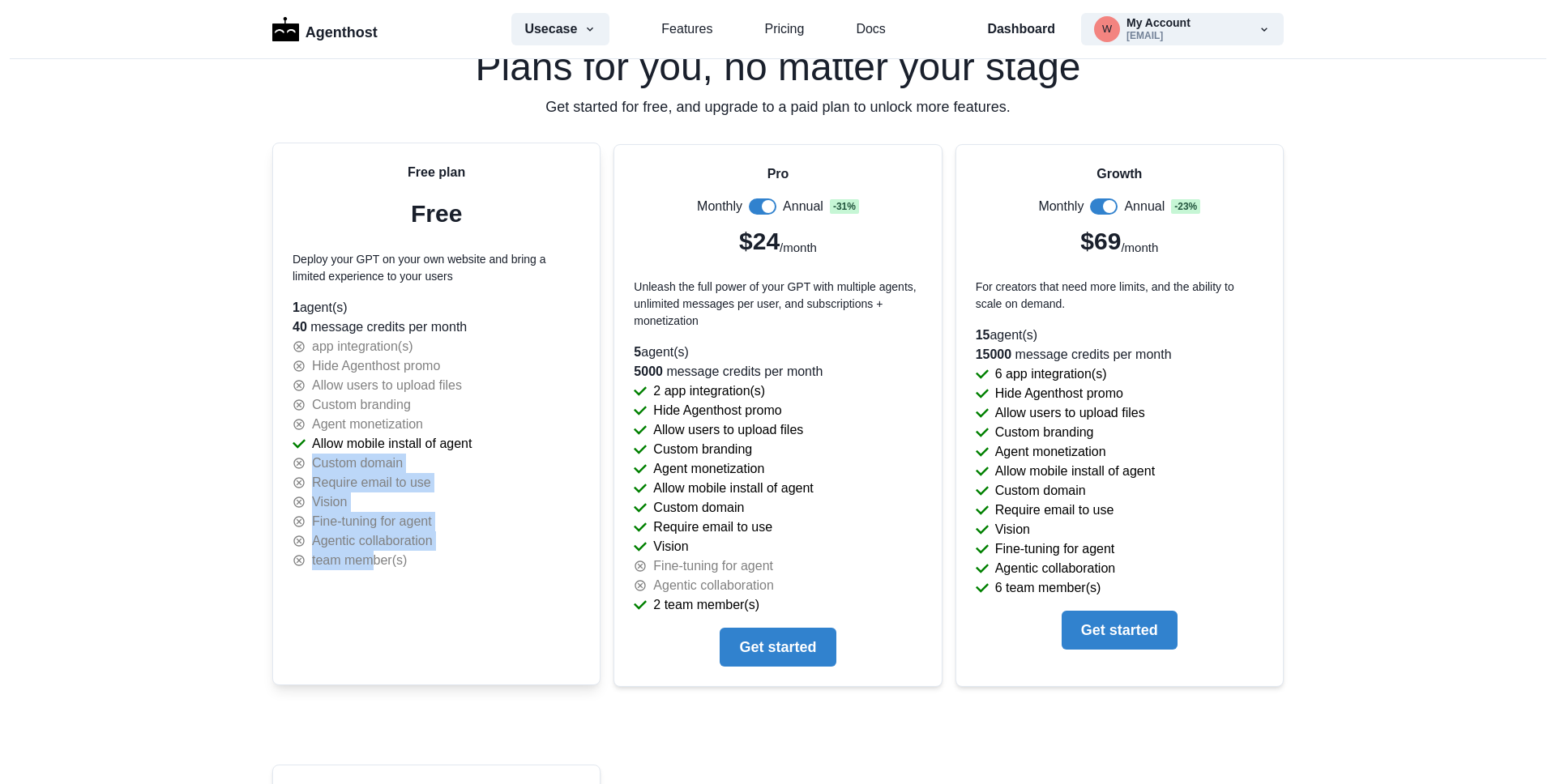 drag, startPoint x: 306, startPoint y: 459, endPoint x: 363, endPoint y: 553, distance: 109.9318 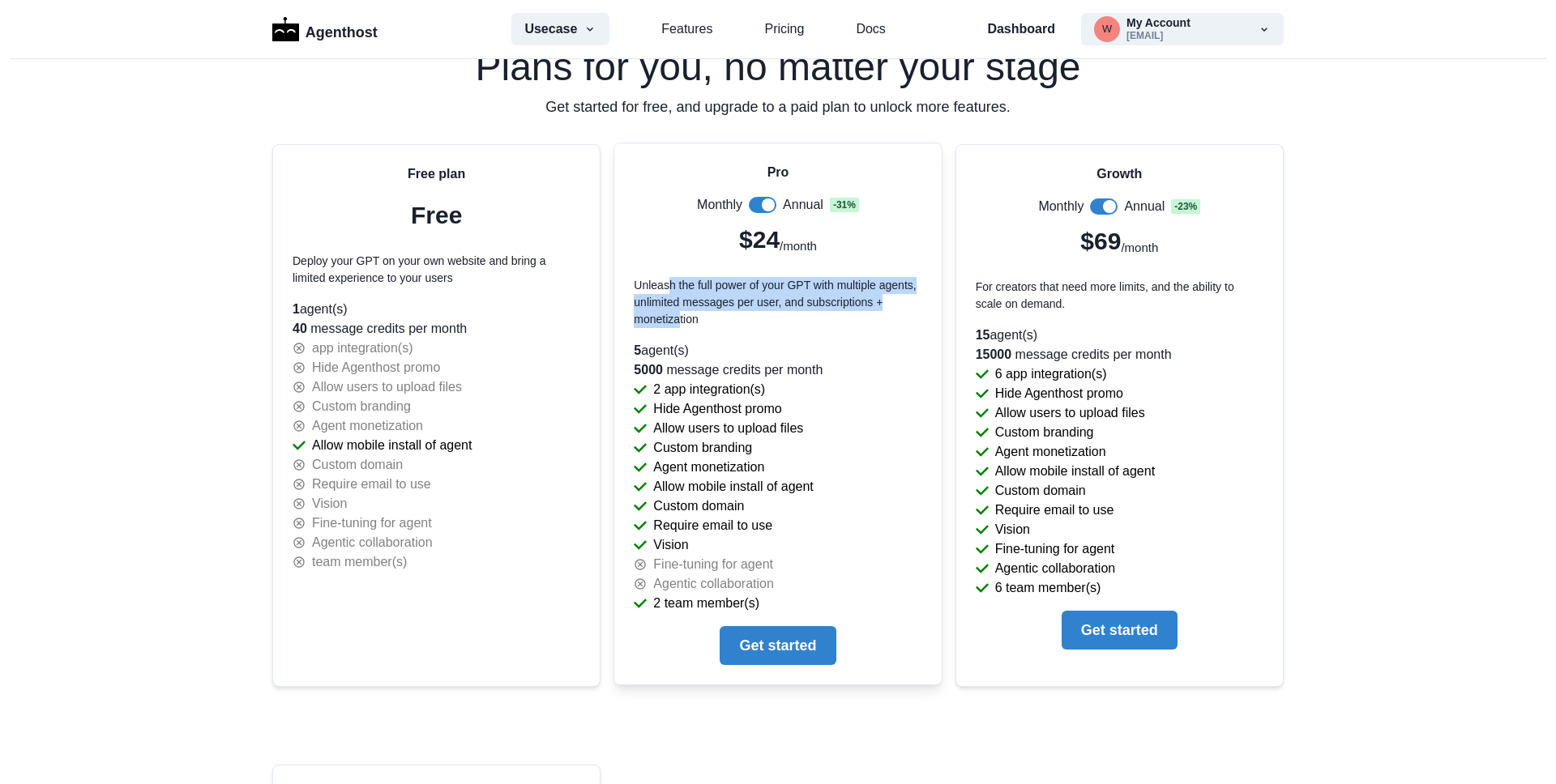 drag, startPoint x: 754, startPoint y: 288, endPoint x: 771, endPoint y: 318, distance: 34.481879 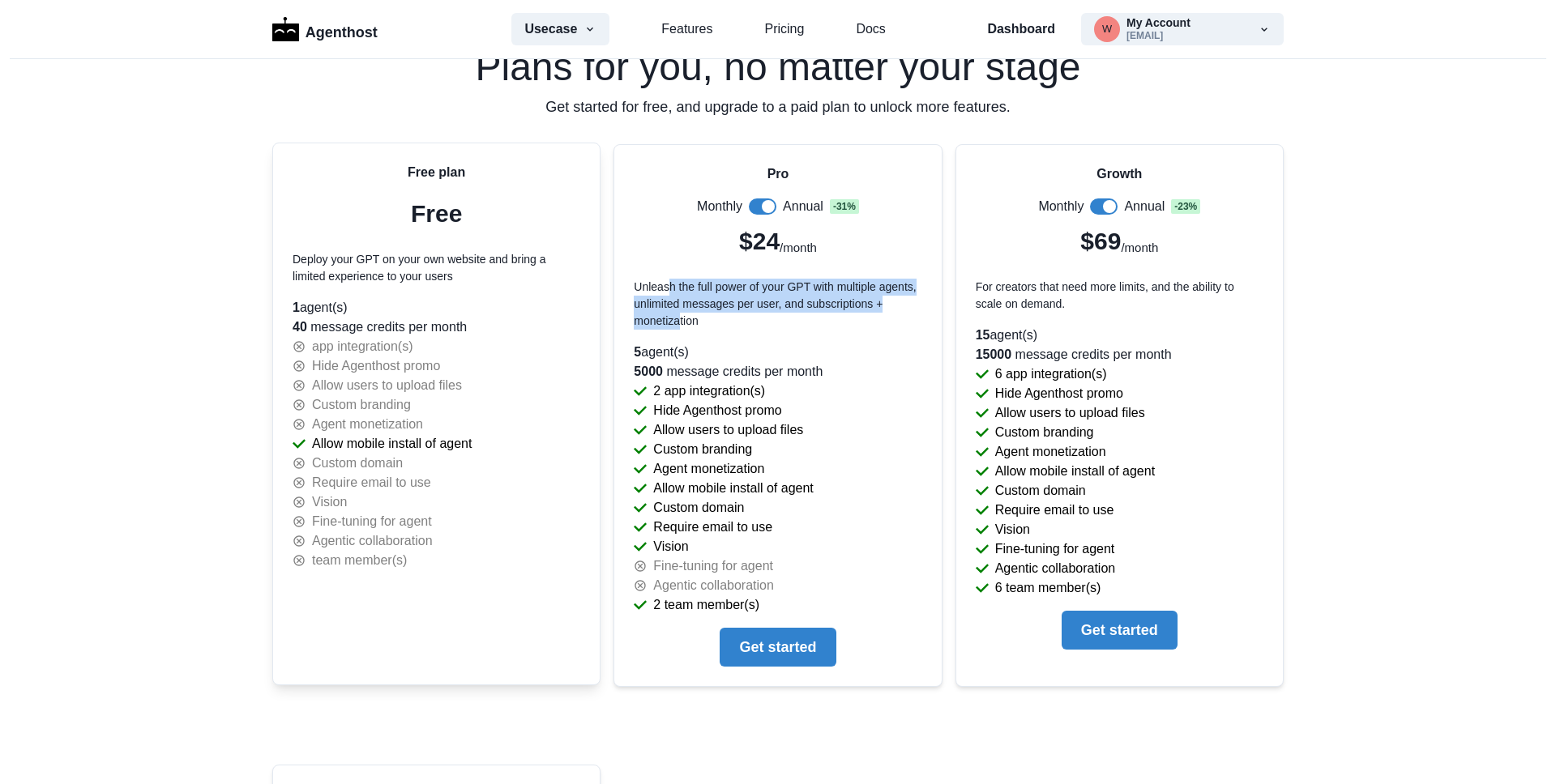 drag, startPoint x: 378, startPoint y: 311, endPoint x: 399, endPoint y: 310, distance: 21.023796 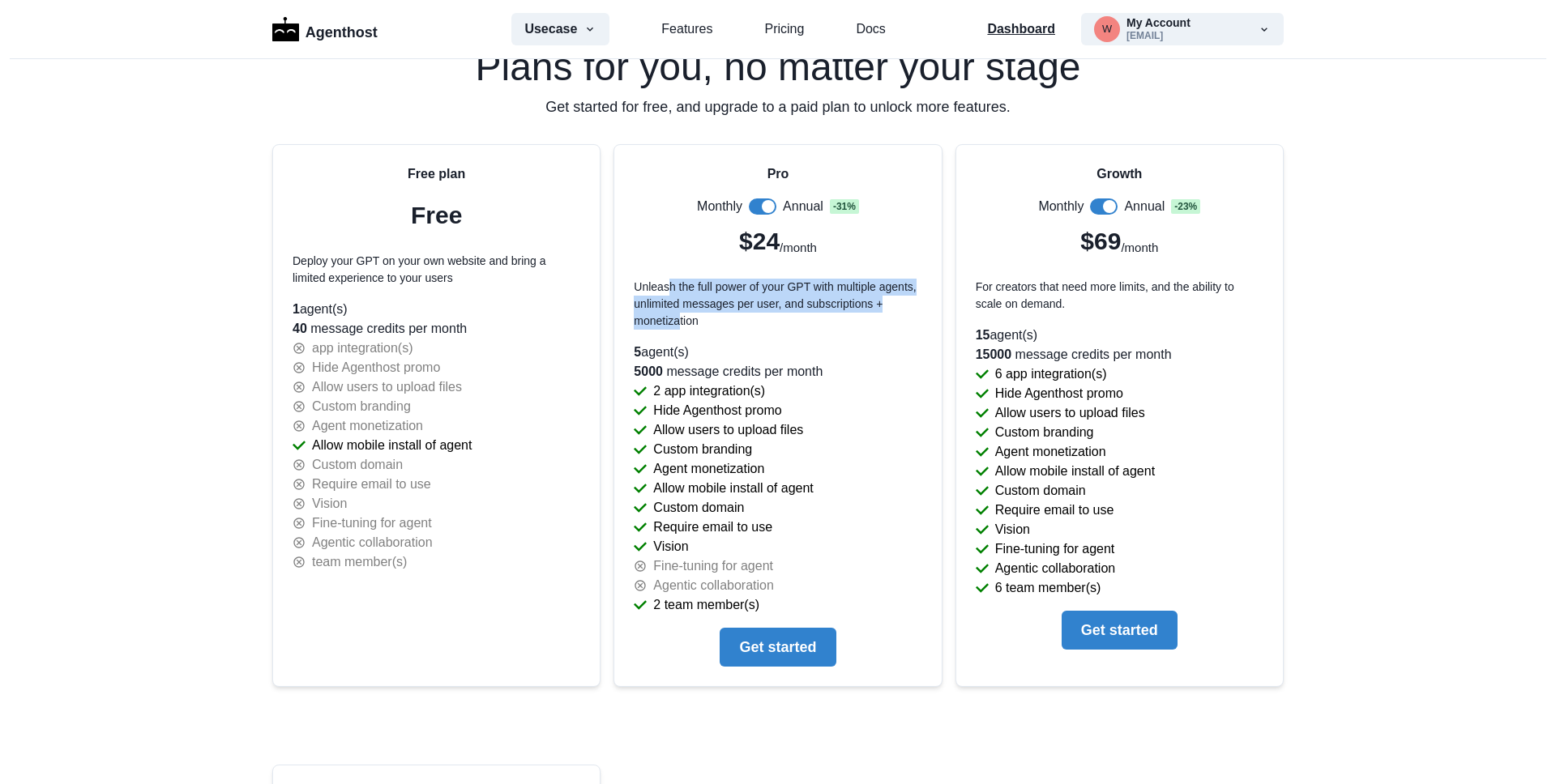 click on "Dashboard" at bounding box center [1021, 29] 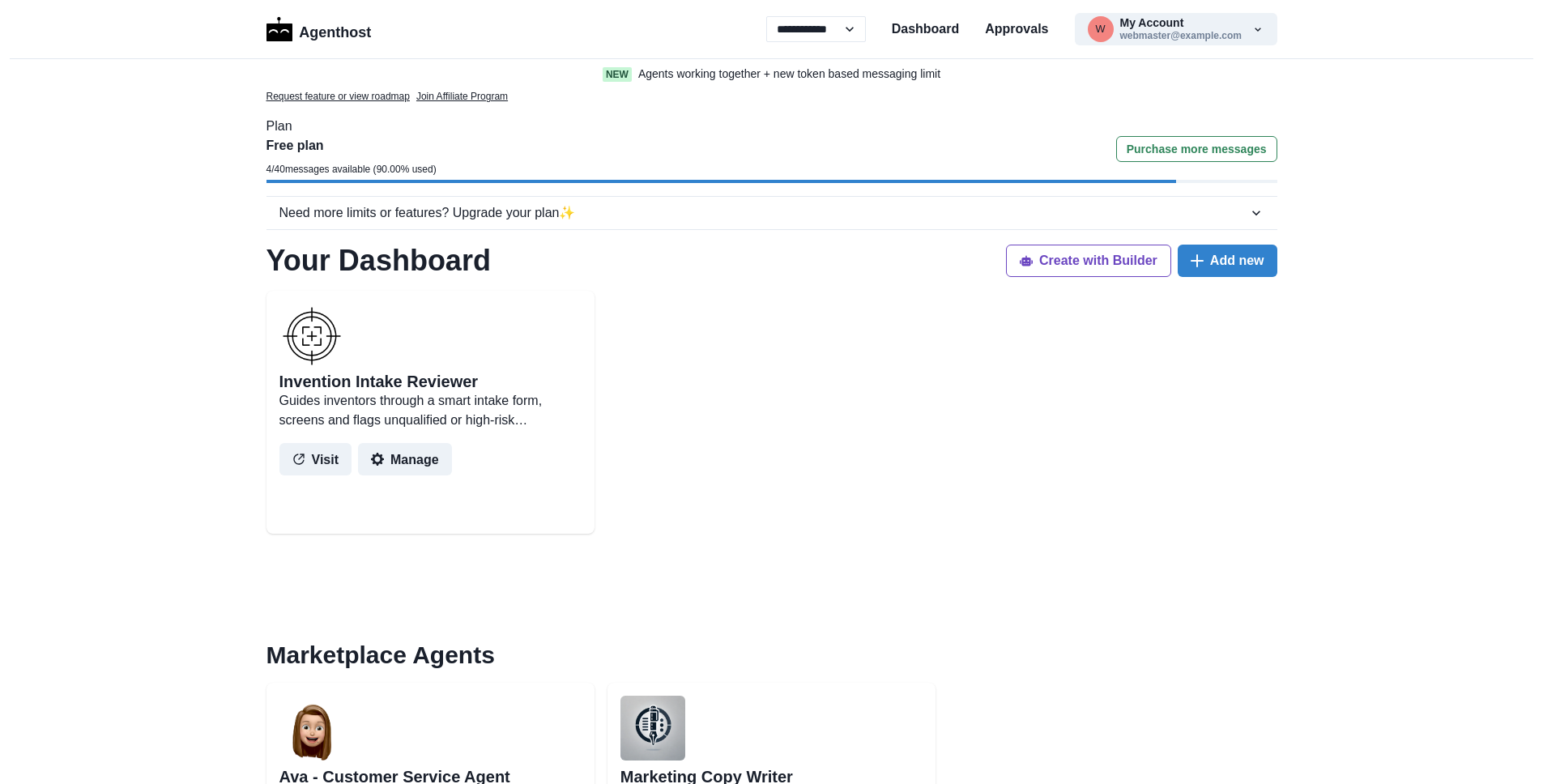 scroll, scrollTop: 0, scrollLeft: 0, axis: both 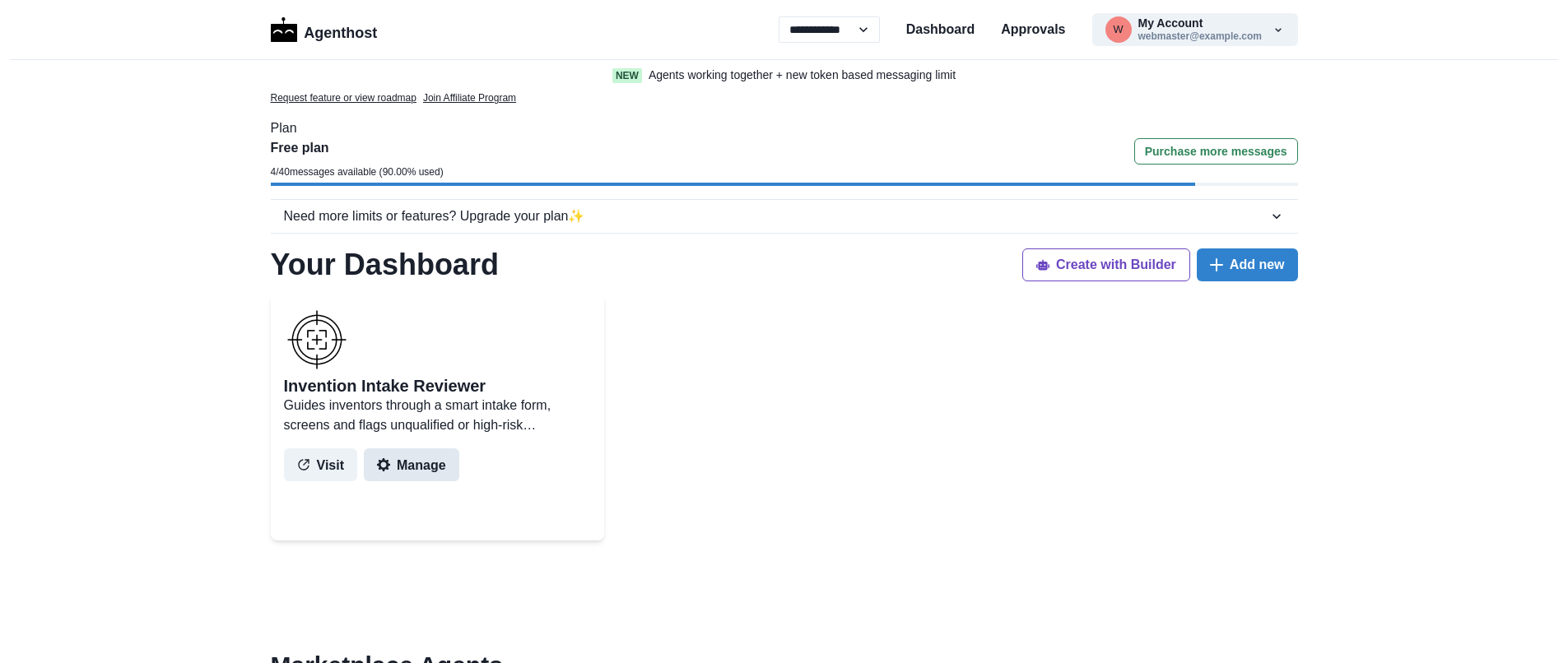 click on "Manage" at bounding box center [412, 465] 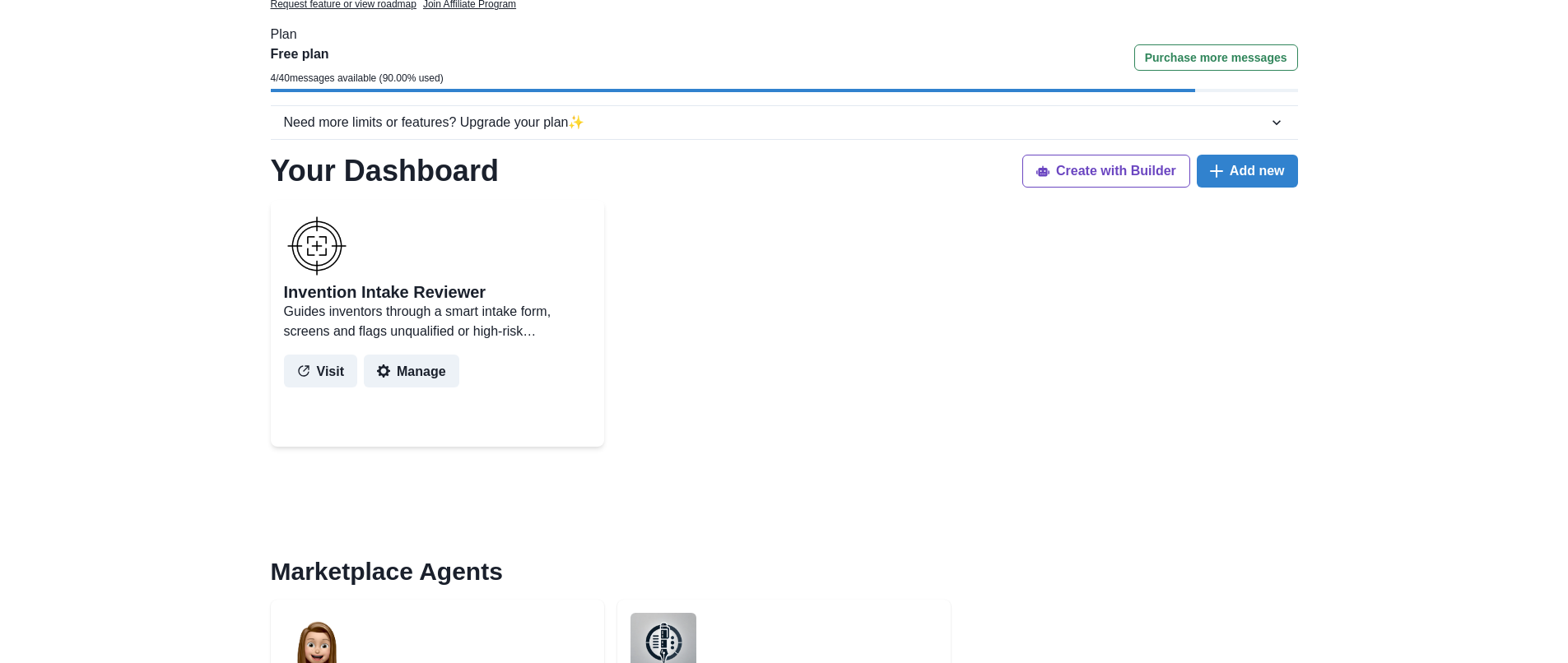 scroll, scrollTop: 95, scrollLeft: 0, axis: vertical 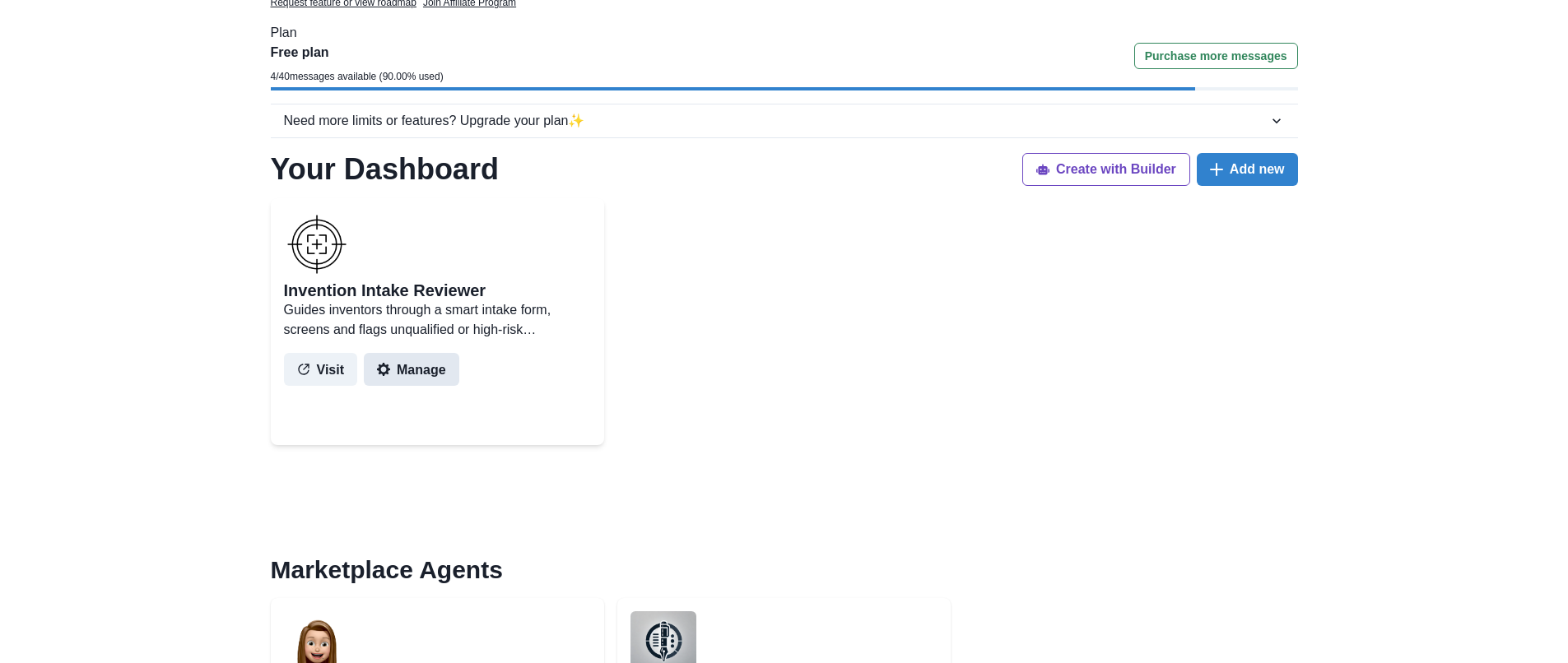 click on "Manage" at bounding box center [412, 369] 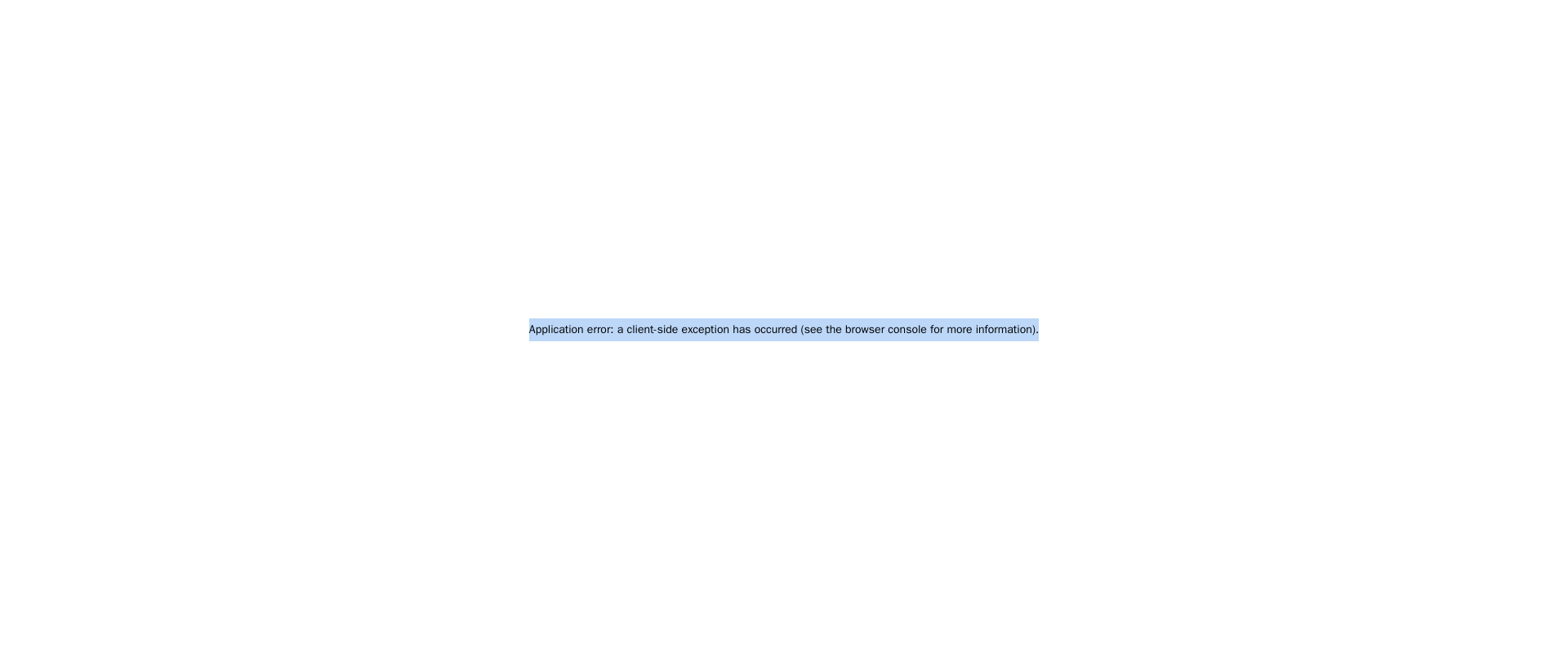 drag, startPoint x: 512, startPoint y: 333, endPoint x: 1062, endPoint y: 331, distance: 550.004 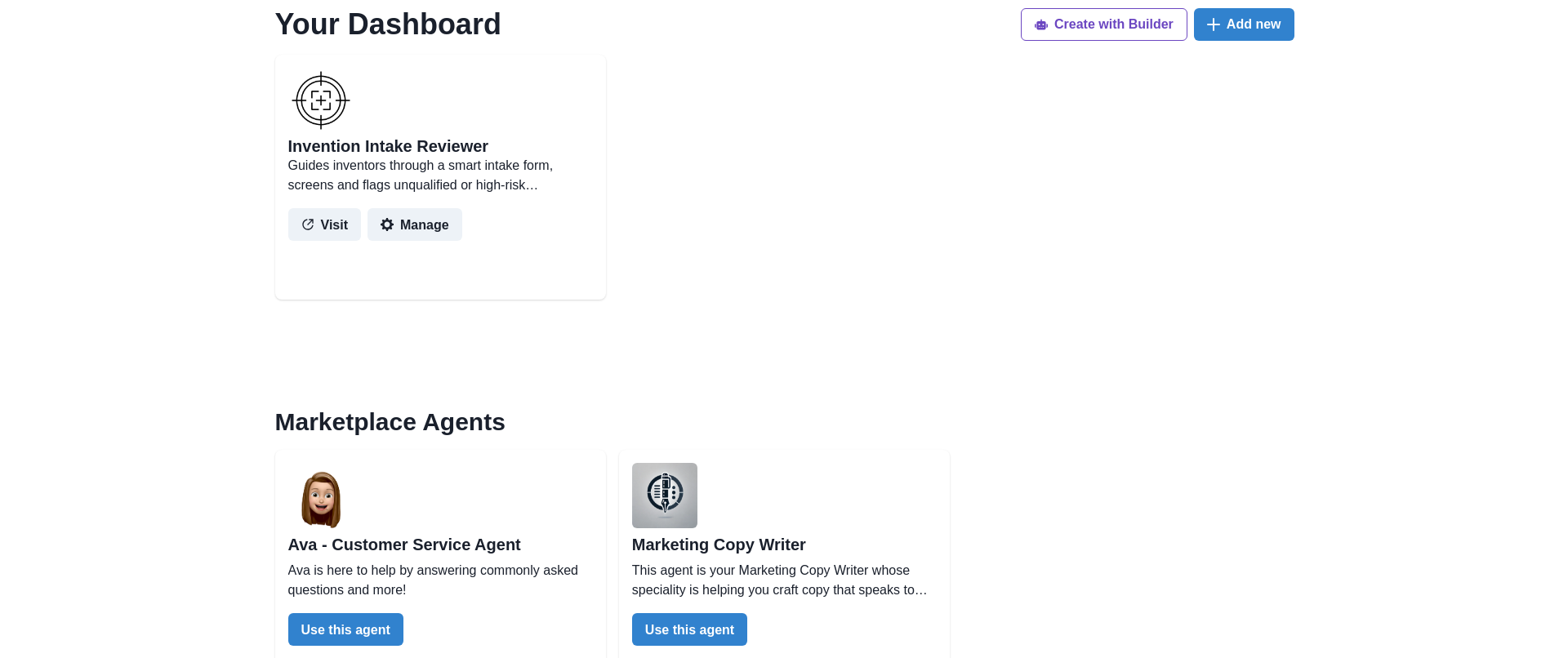 scroll, scrollTop: 0, scrollLeft: 0, axis: both 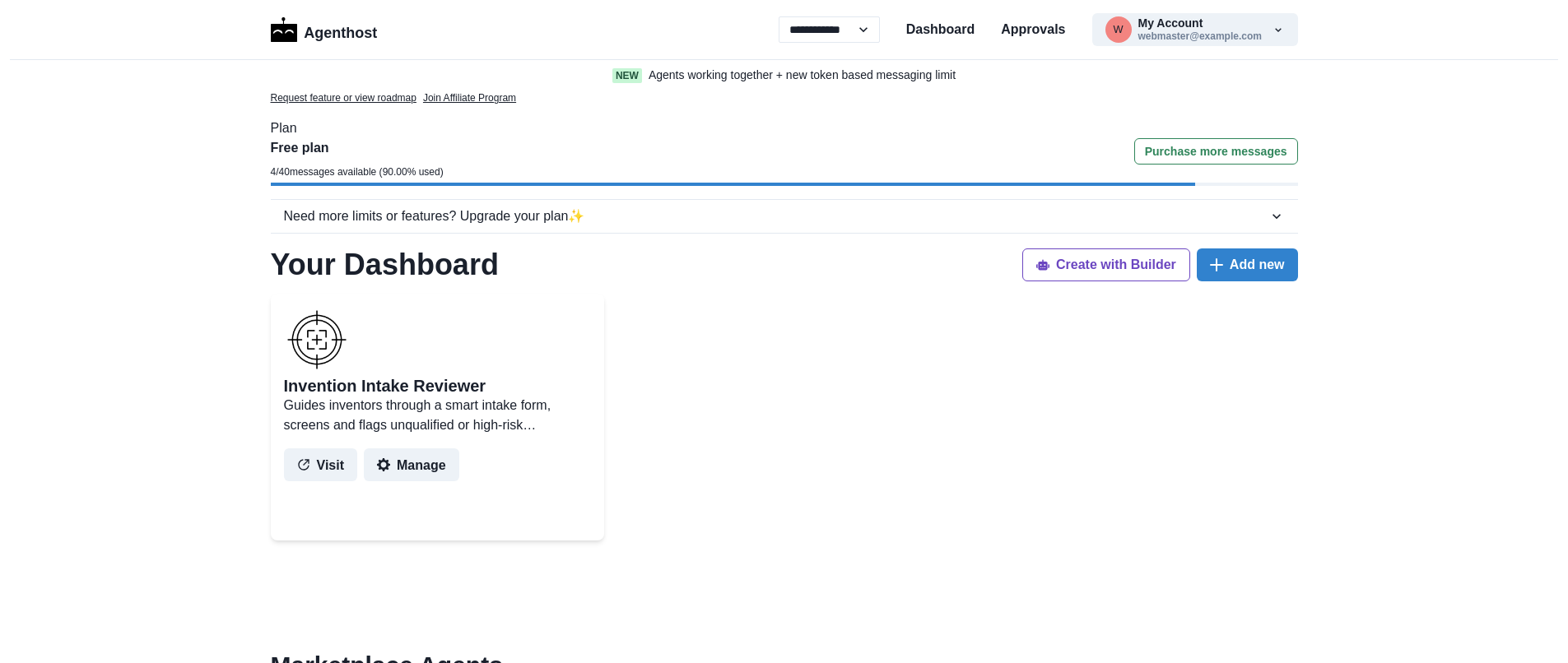 click on "Guides inventors through a smart intake form, screens and flags unqualified or high-risk submissions, and gives scenario-based feedback—helping you focus on the best ideas." at bounding box center (437, 415) 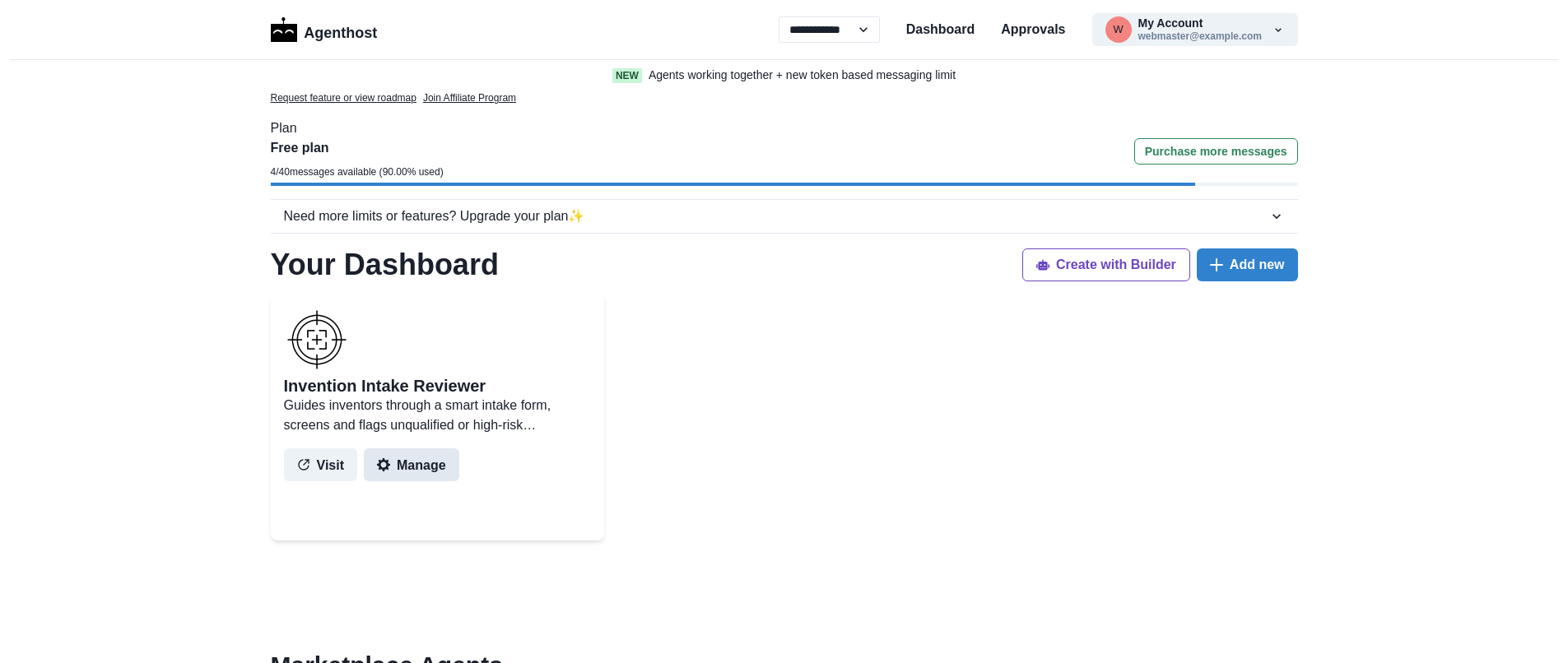 click on "Manage" at bounding box center [412, 465] 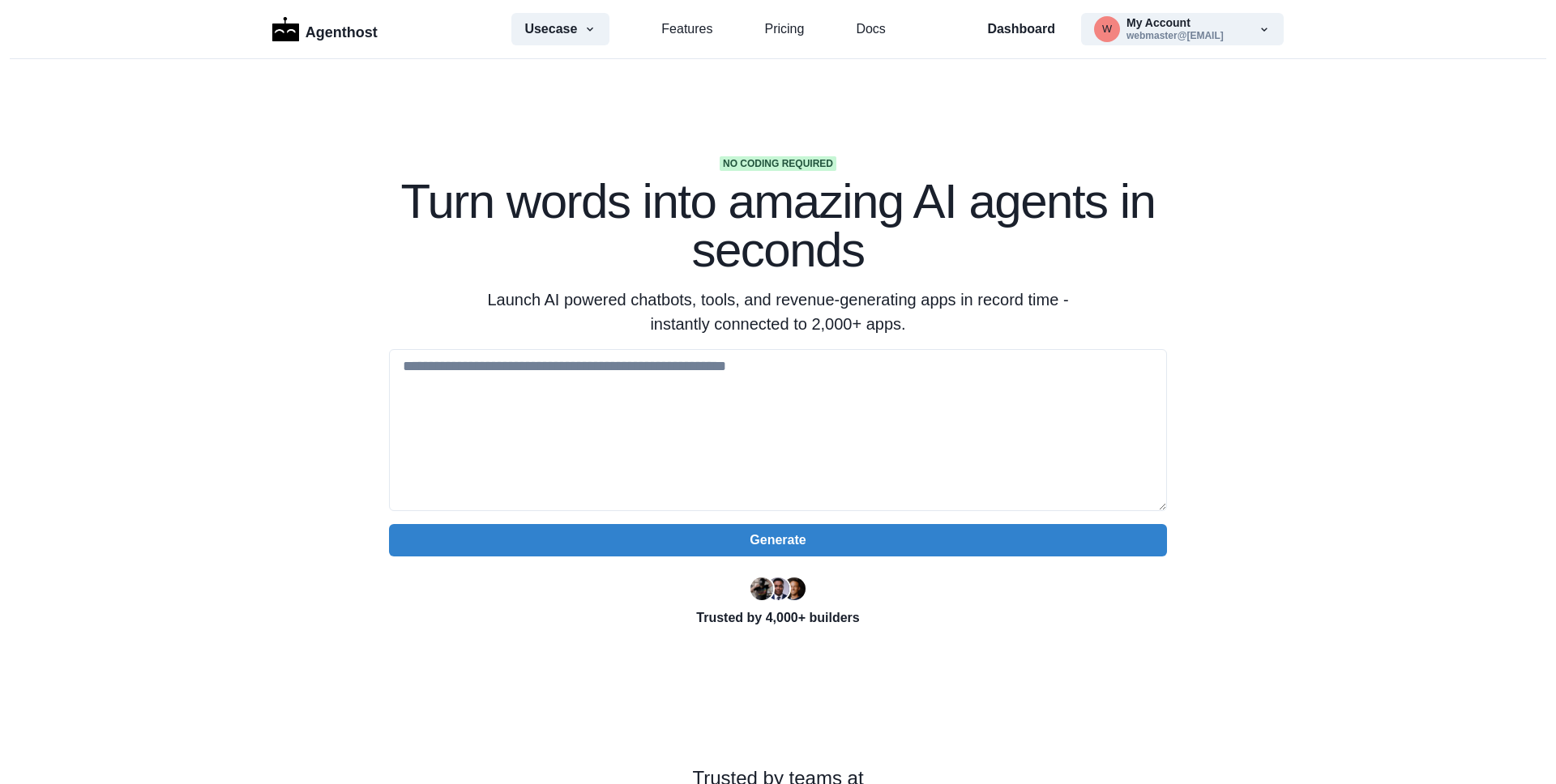 scroll, scrollTop: 0, scrollLeft: 0, axis: both 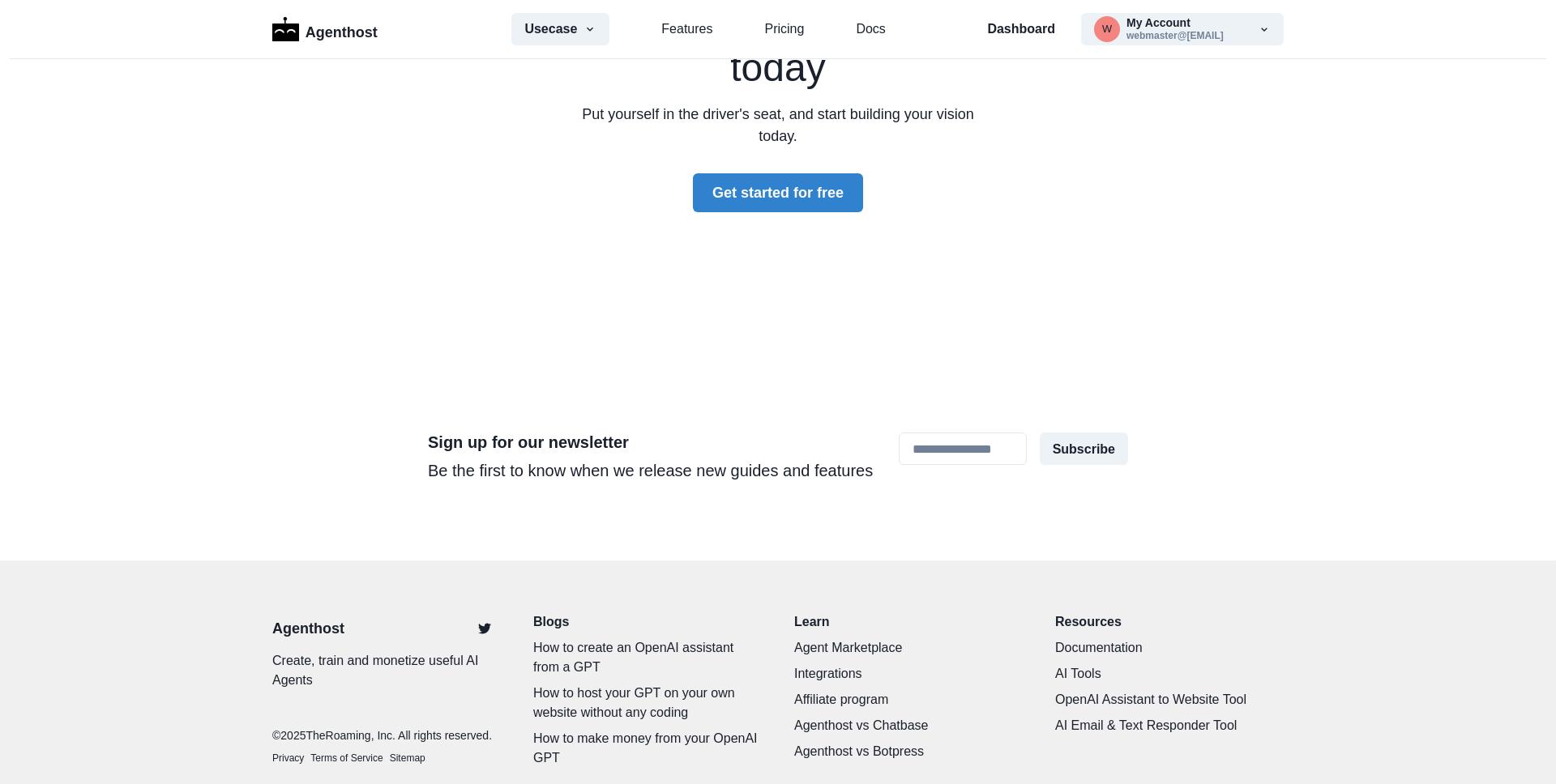 drag, startPoint x: 271, startPoint y: 675, endPoint x: 353, endPoint y: 680, distance: 82.152298 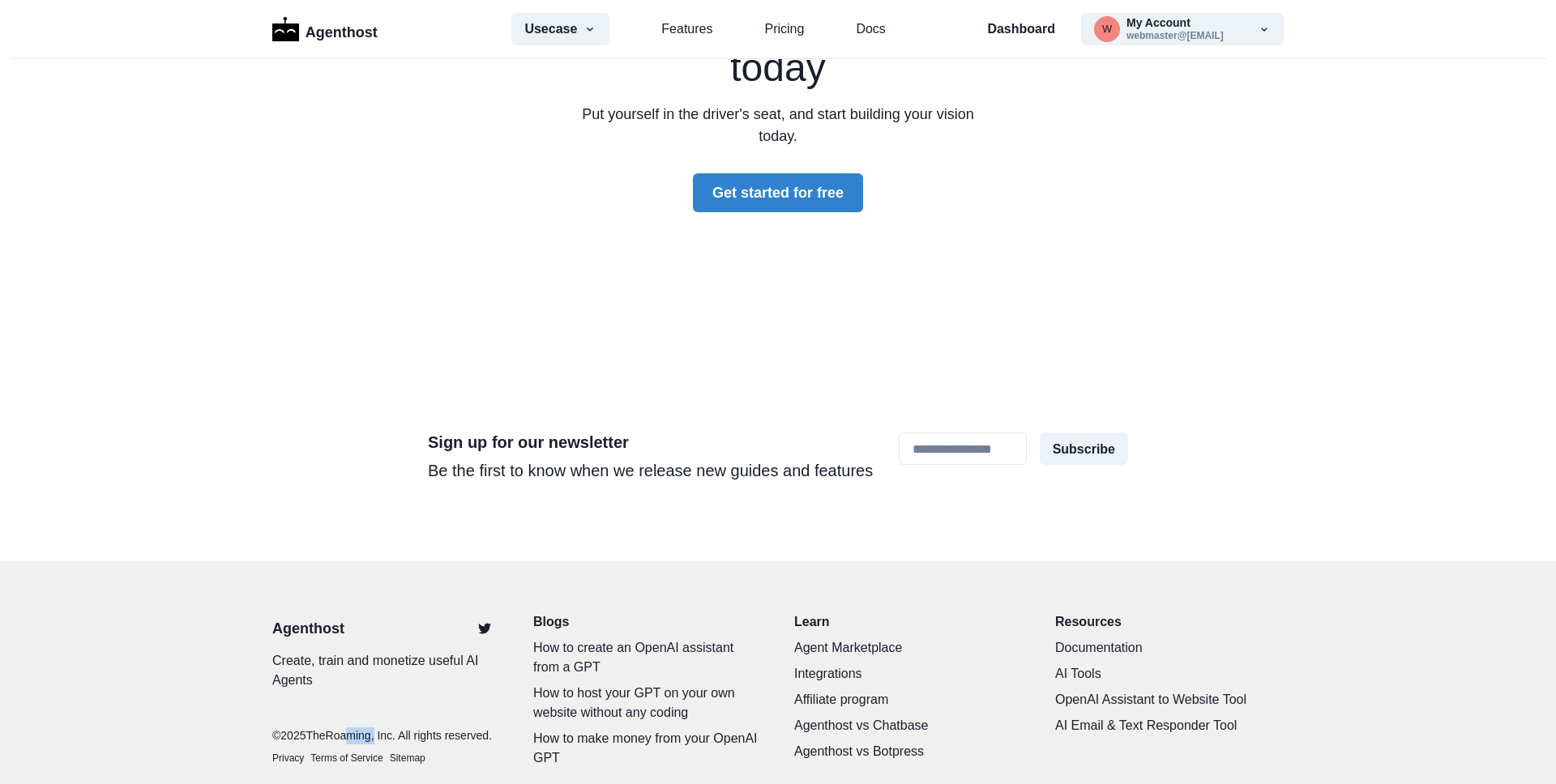 drag, startPoint x: 342, startPoint y: 675, endPoint x: 376, endPoint y: 676, distance: 34.0147 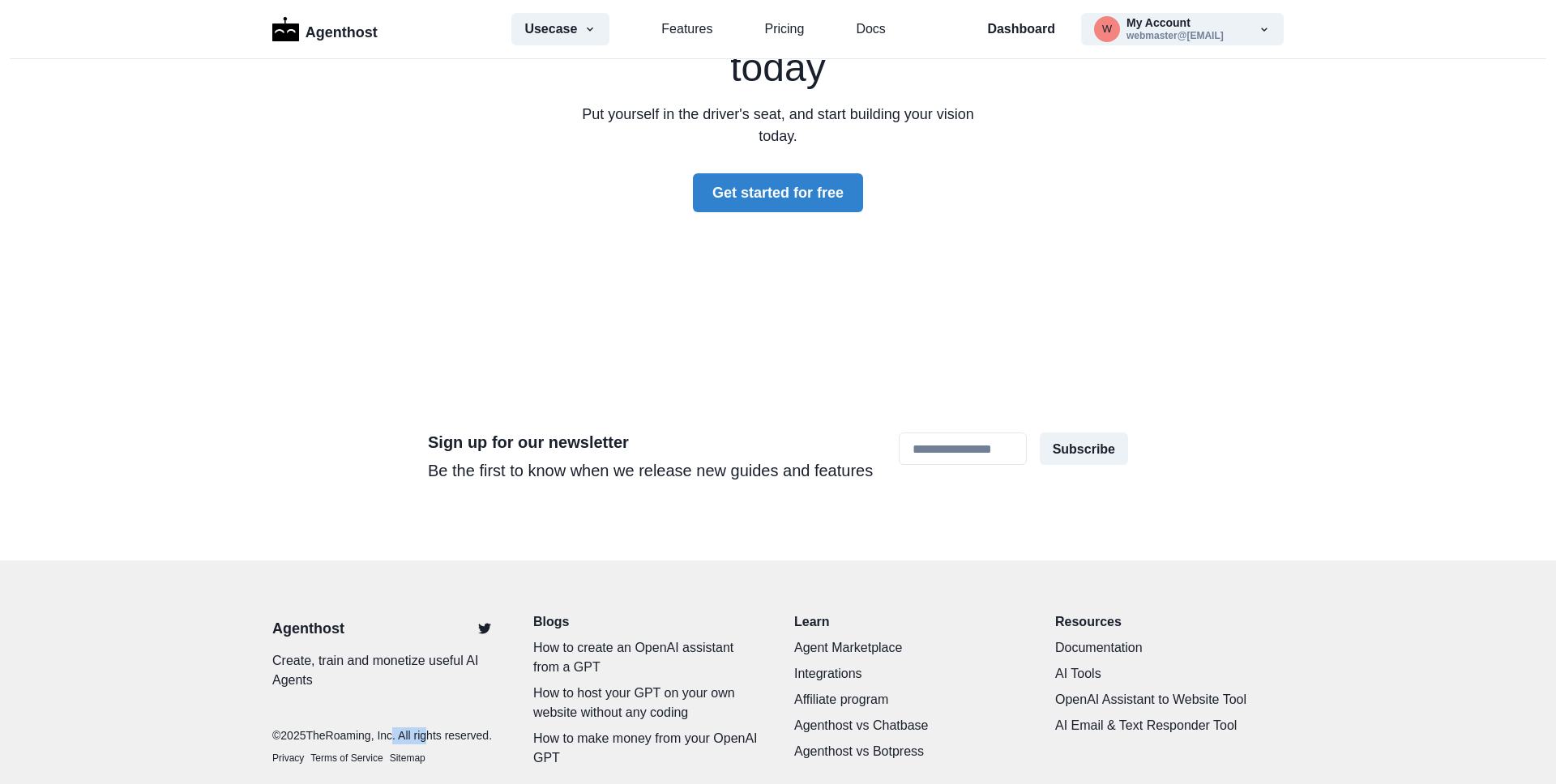 drag, startPoint x: 394, startPoint y: 675, endPoint x: 431, endPoint y: 677, distance: 37.05401 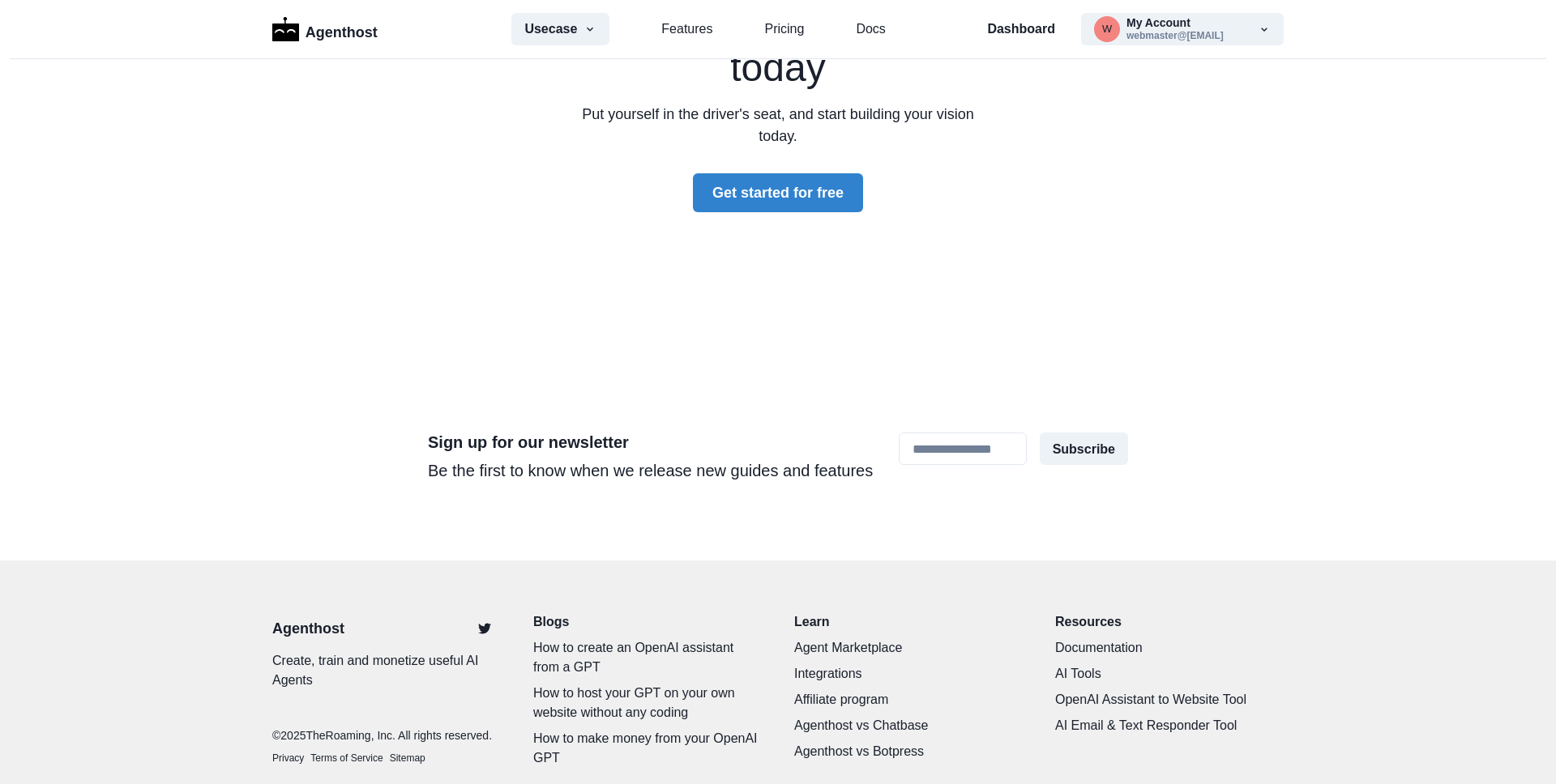 drag, startPoint x: 268, startPoint y: 701, endPoint x: 330, endPoint y: 696, distance: 62.201286 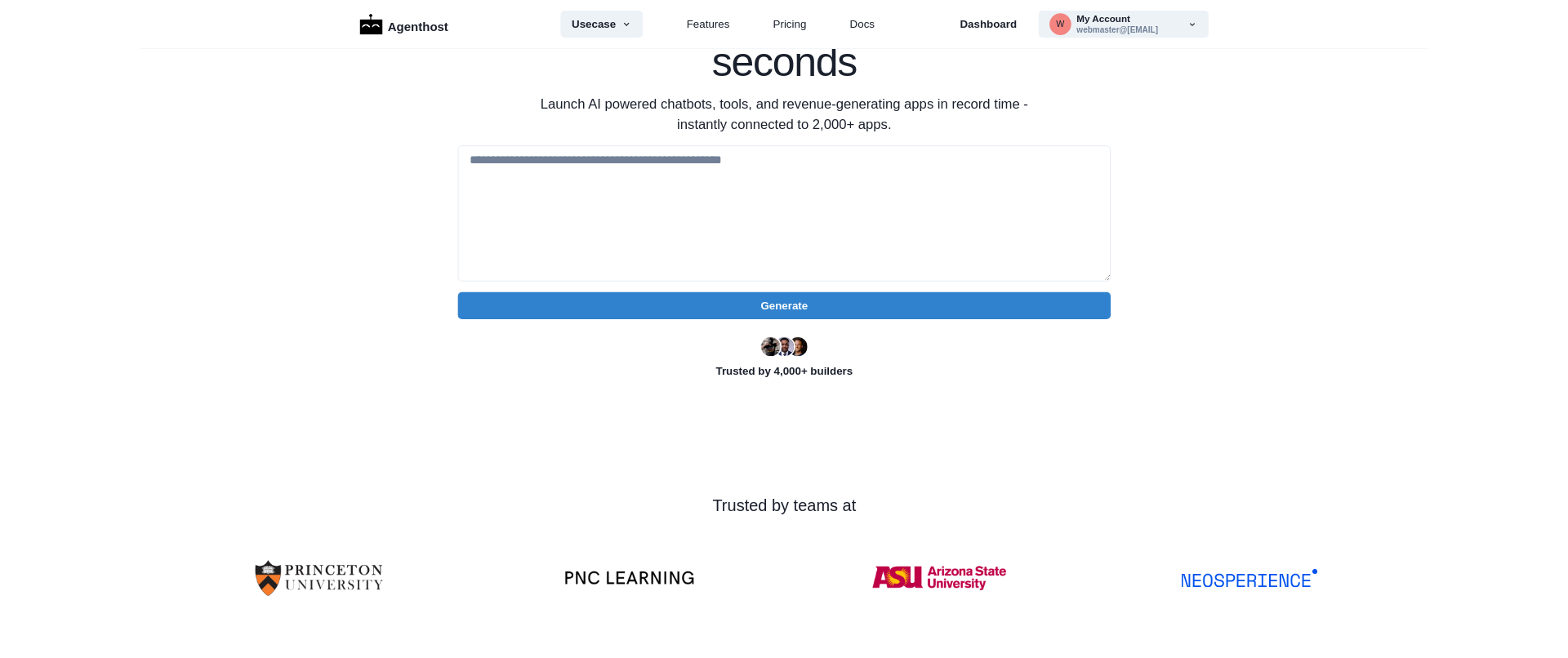 scroll, scrollTop: 0, scrollLeft: 0, axis: both 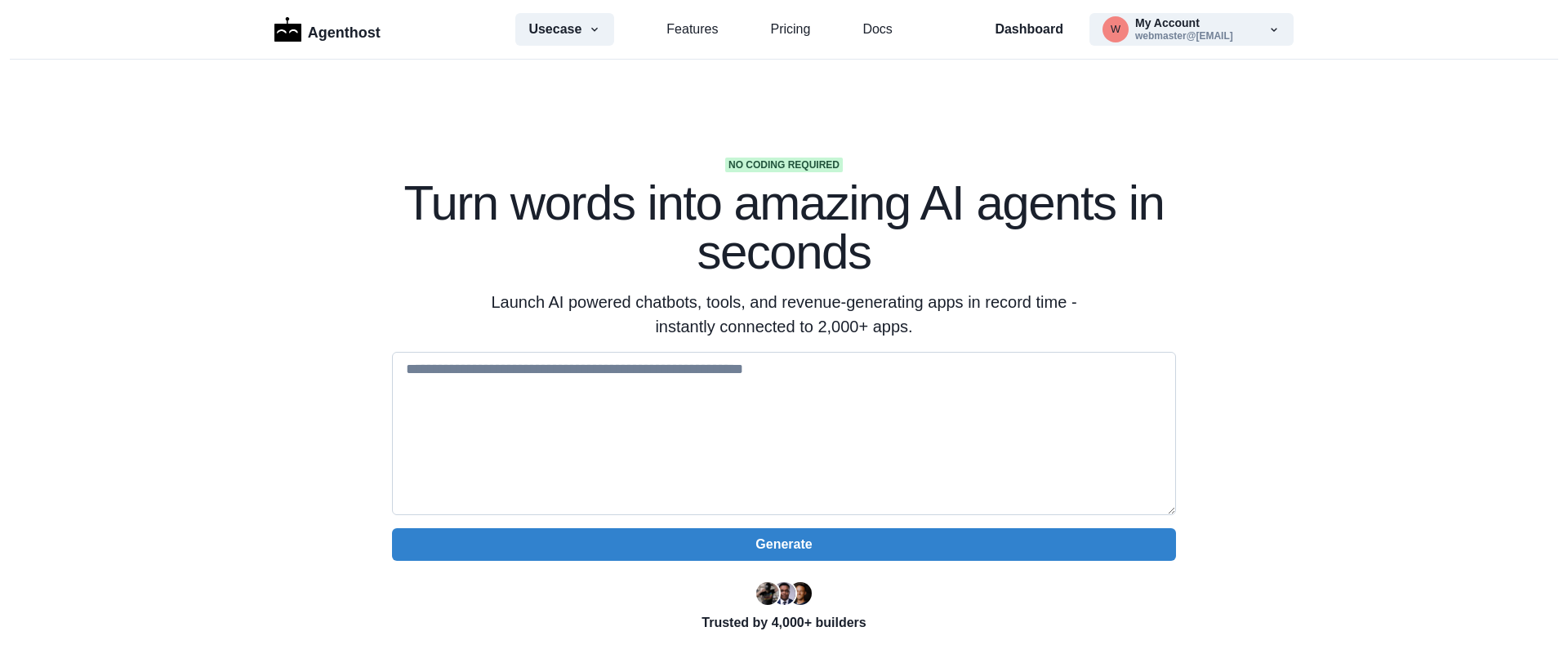 click at bounding box center [784, 433] 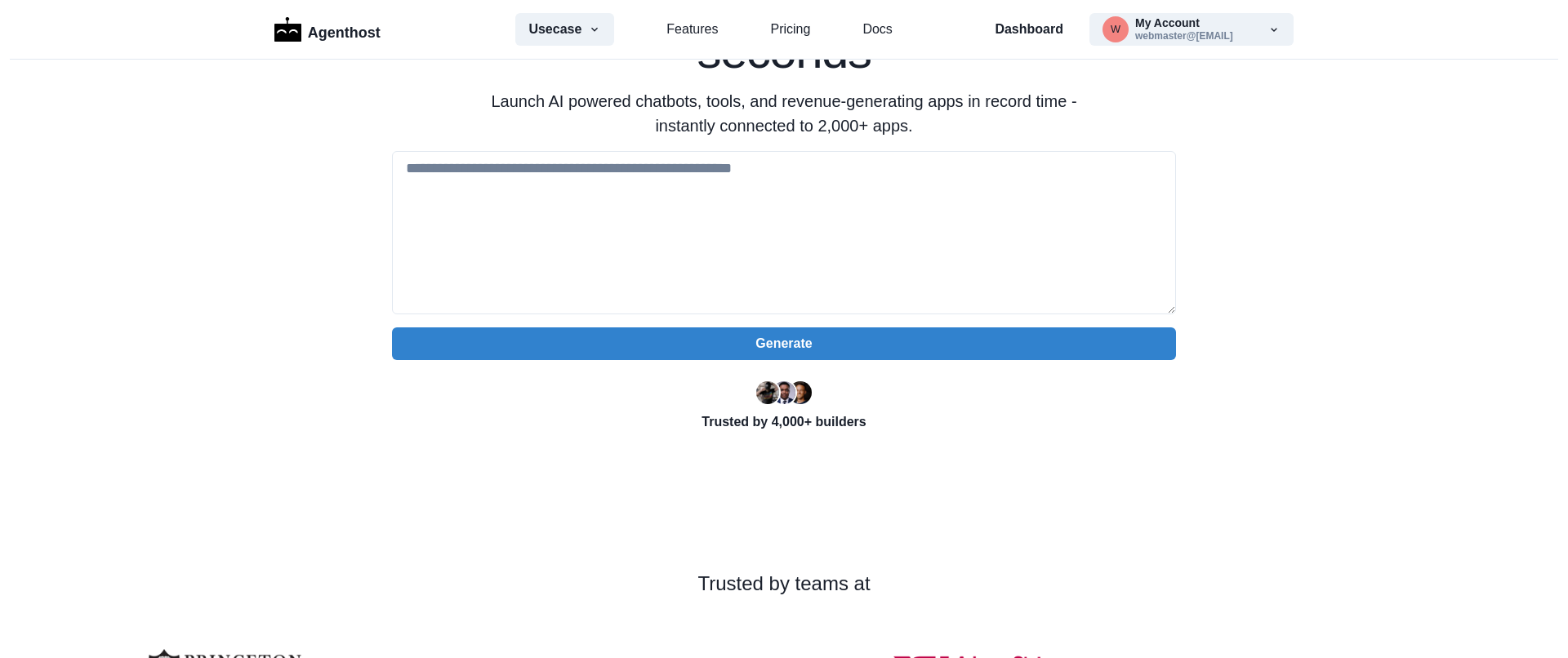 scroll, scrollTop: 0, scrollLeft: 0, axis: both 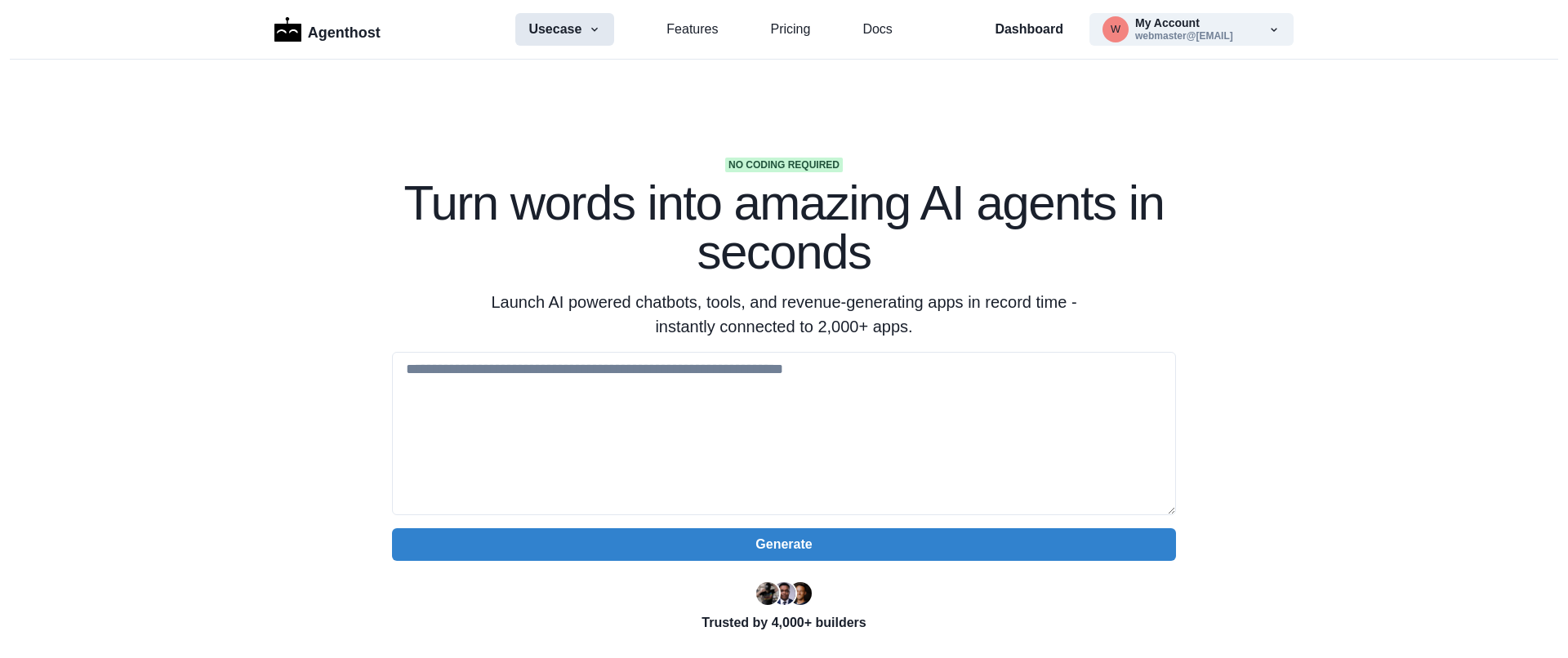 click on "Usecase" at bounding box center (564, 29) 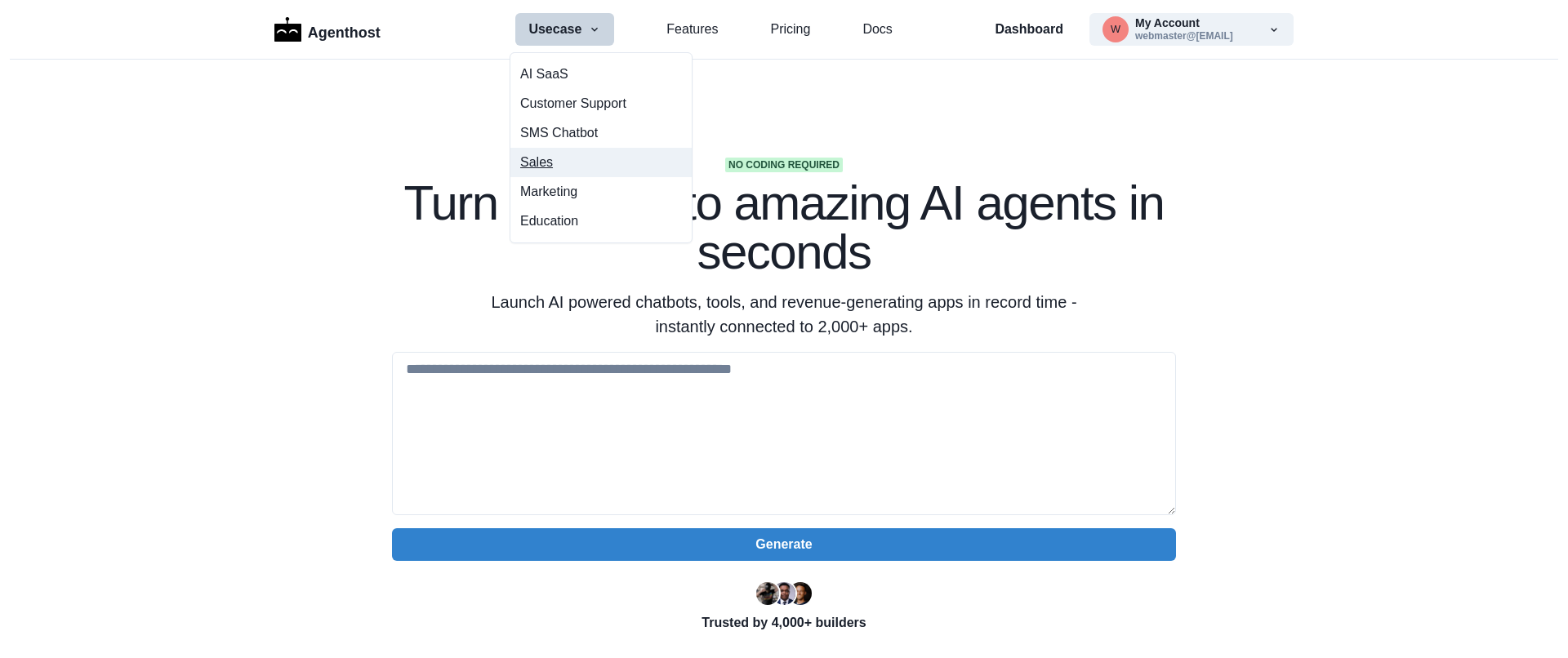 click on "Sales" at bounding box center [601, 162] 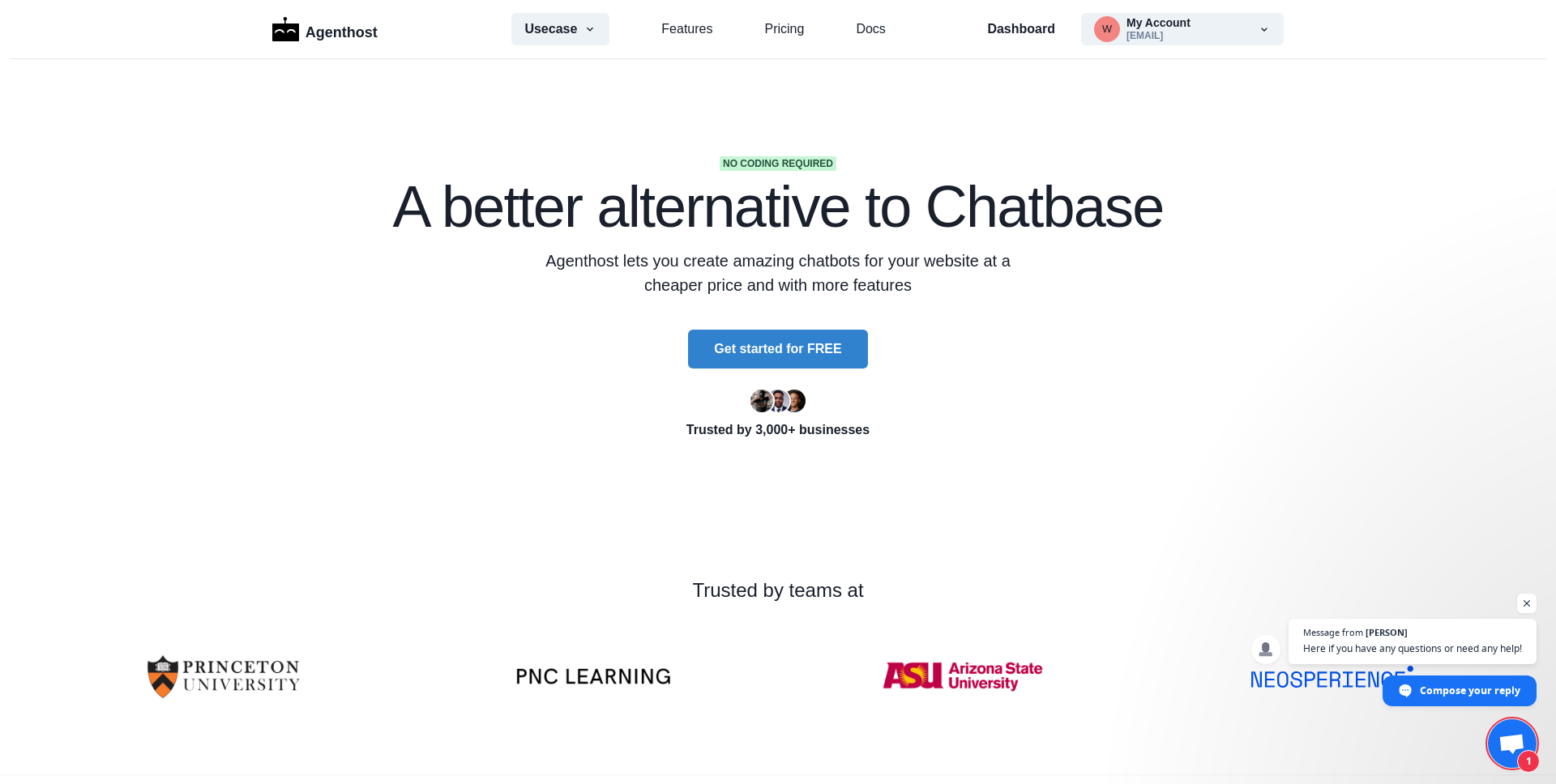 scroll, scrollTop: 0, scrollLeft: 0, axis: both 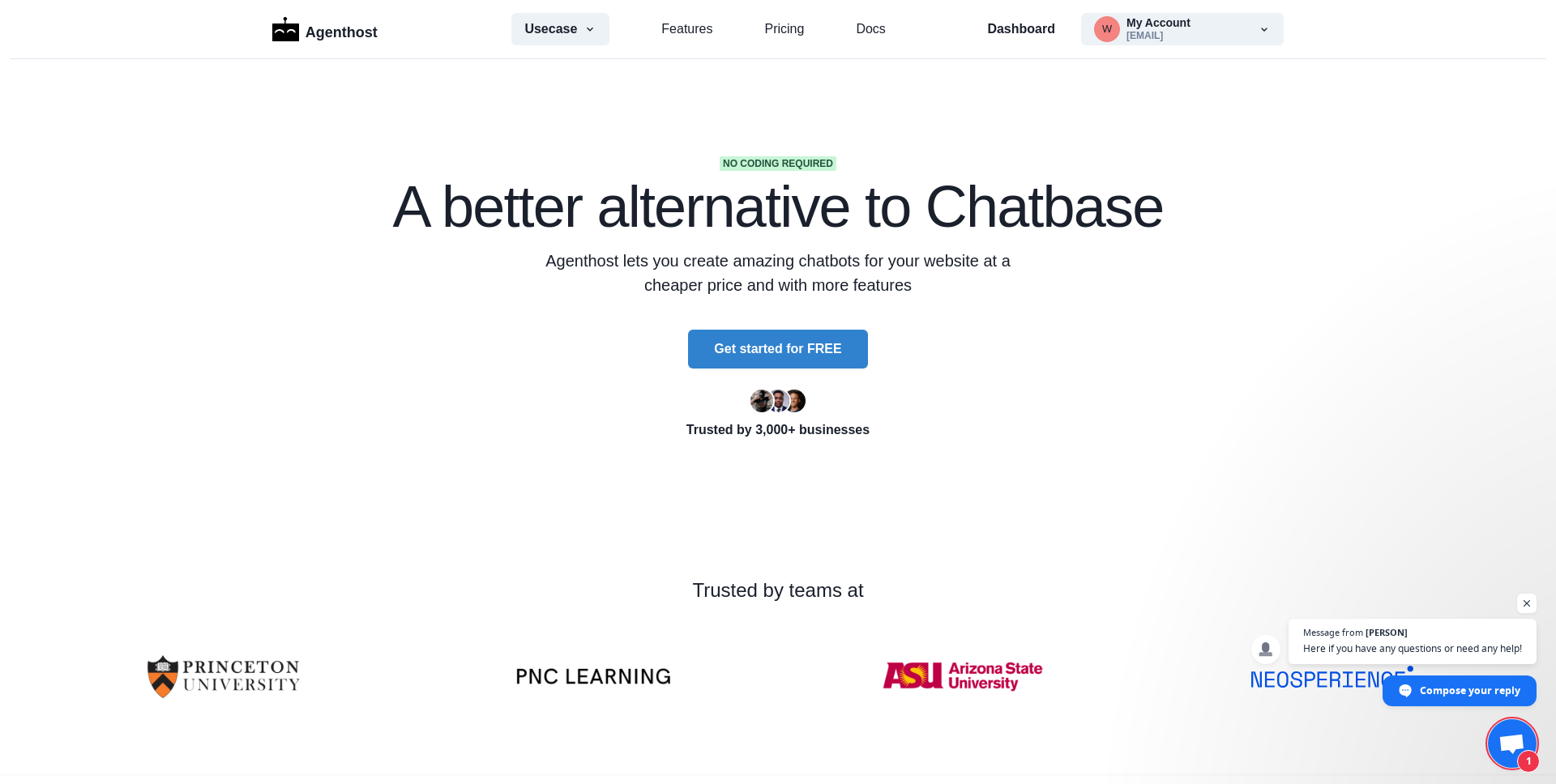 click on "A better alternative to Chatbase" at bounding box center (778, 207) 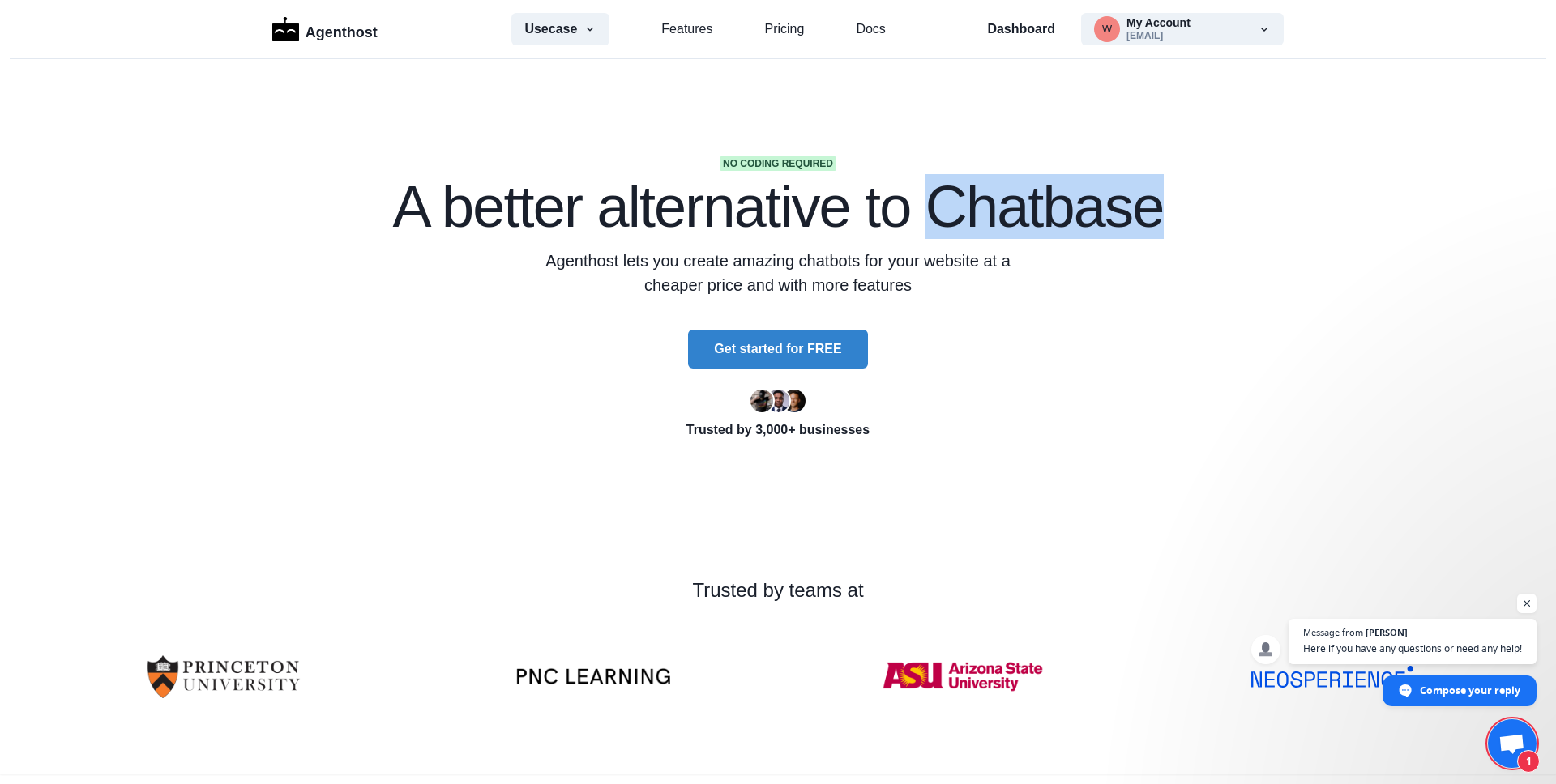 click on "A better alternative to Chatbase" at bounding box center (778, 207) 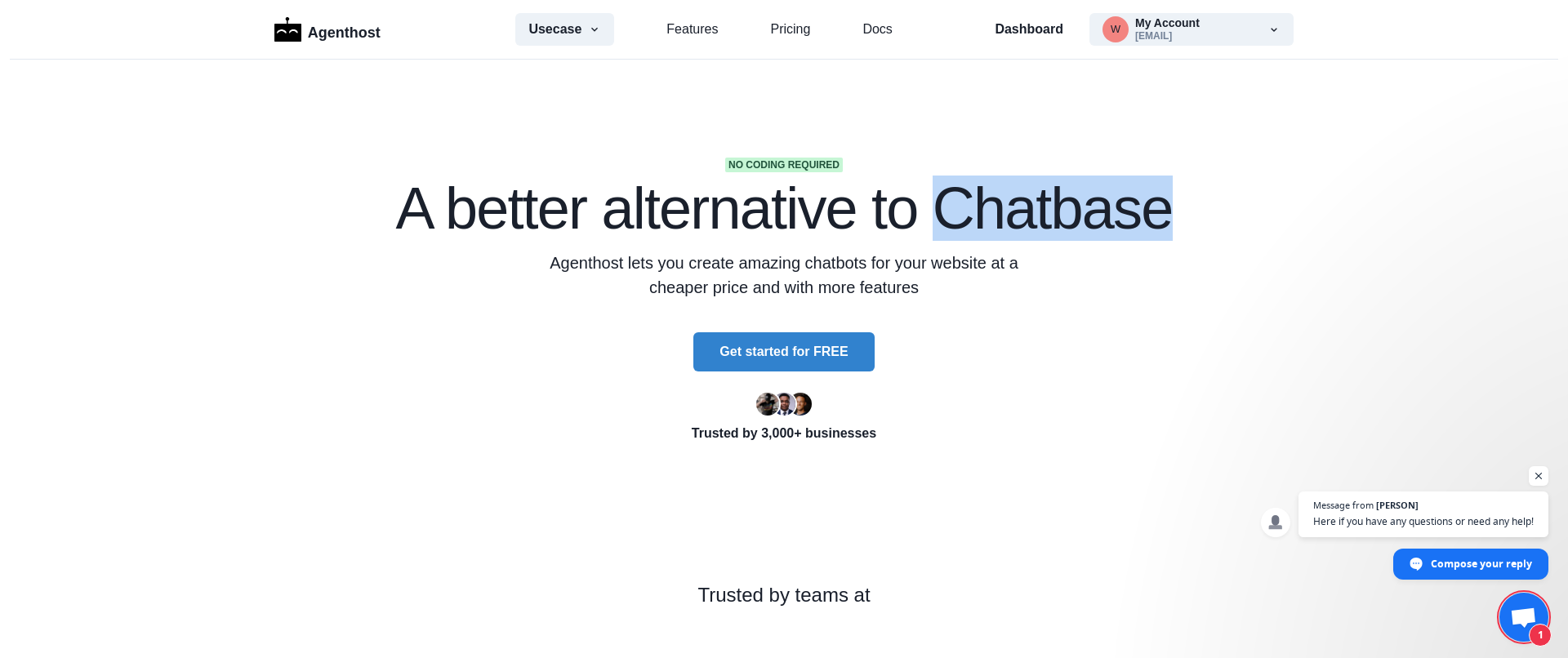 copy on "Chatbase" 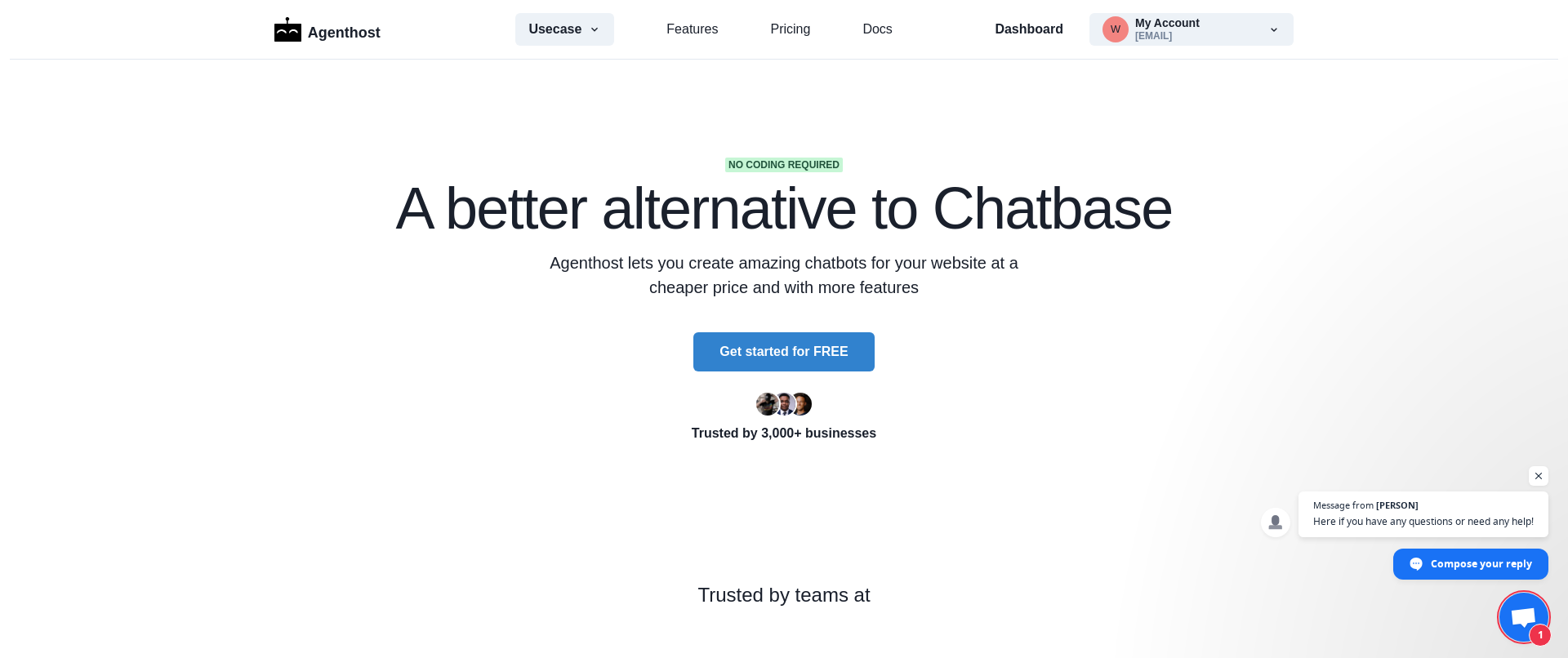 click on "Agenthost lets you create amazing chatbots for your website at a cheaper price and with more features" at bounding box center [784, 275] 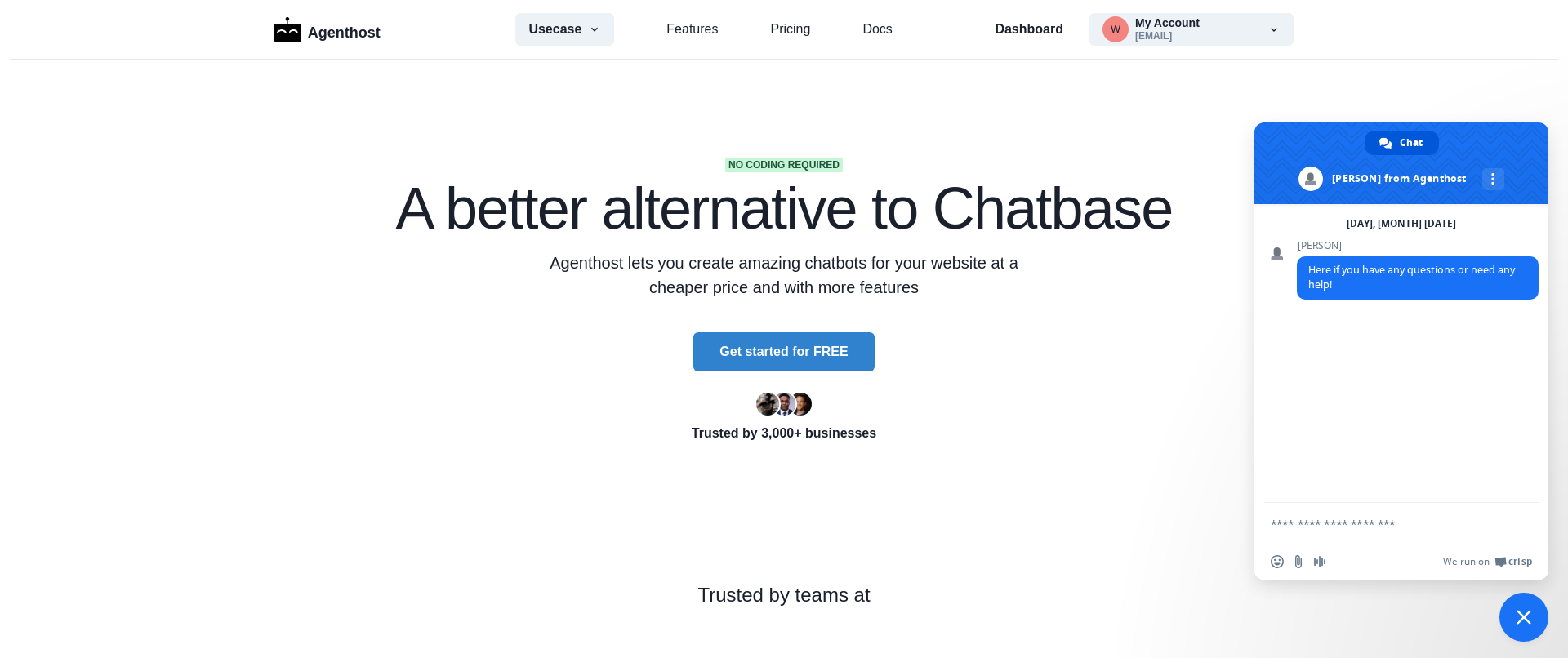 click at bounding box center [1385, 523] 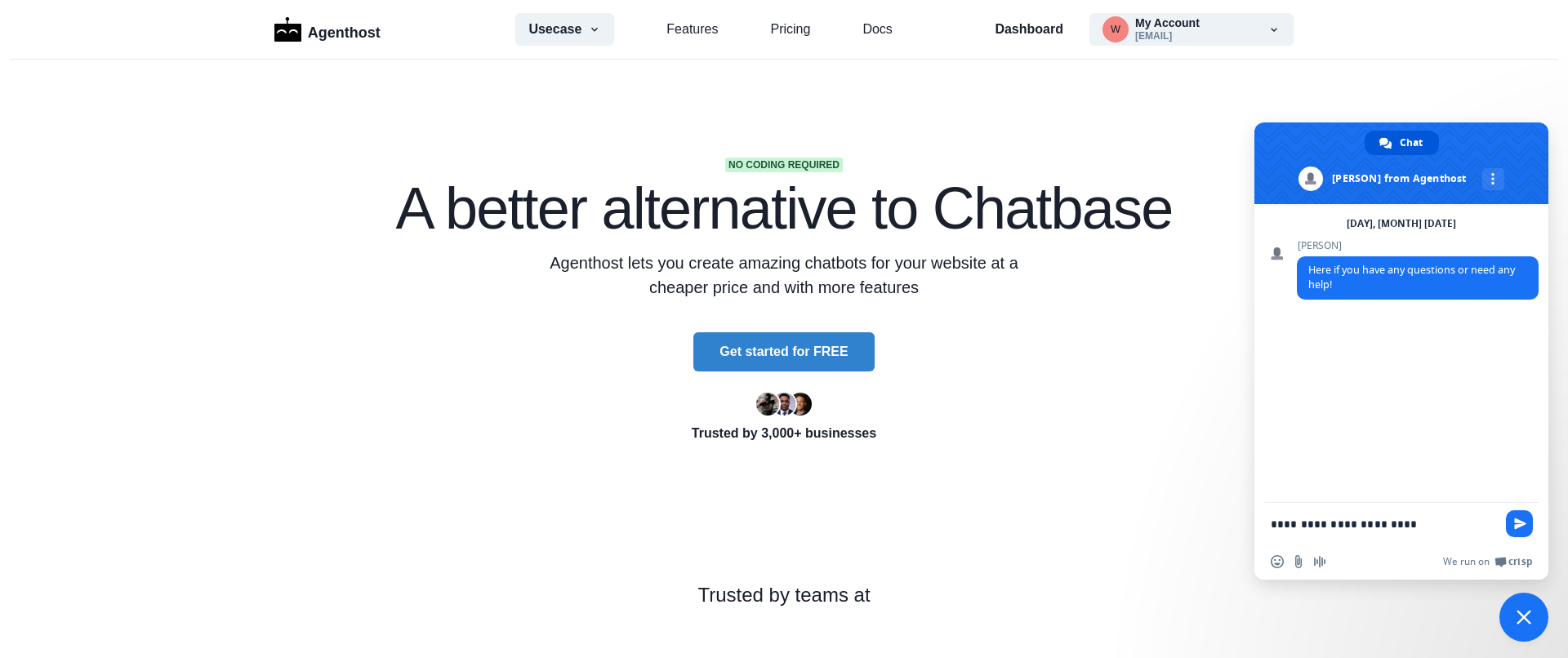 paste on "**********" 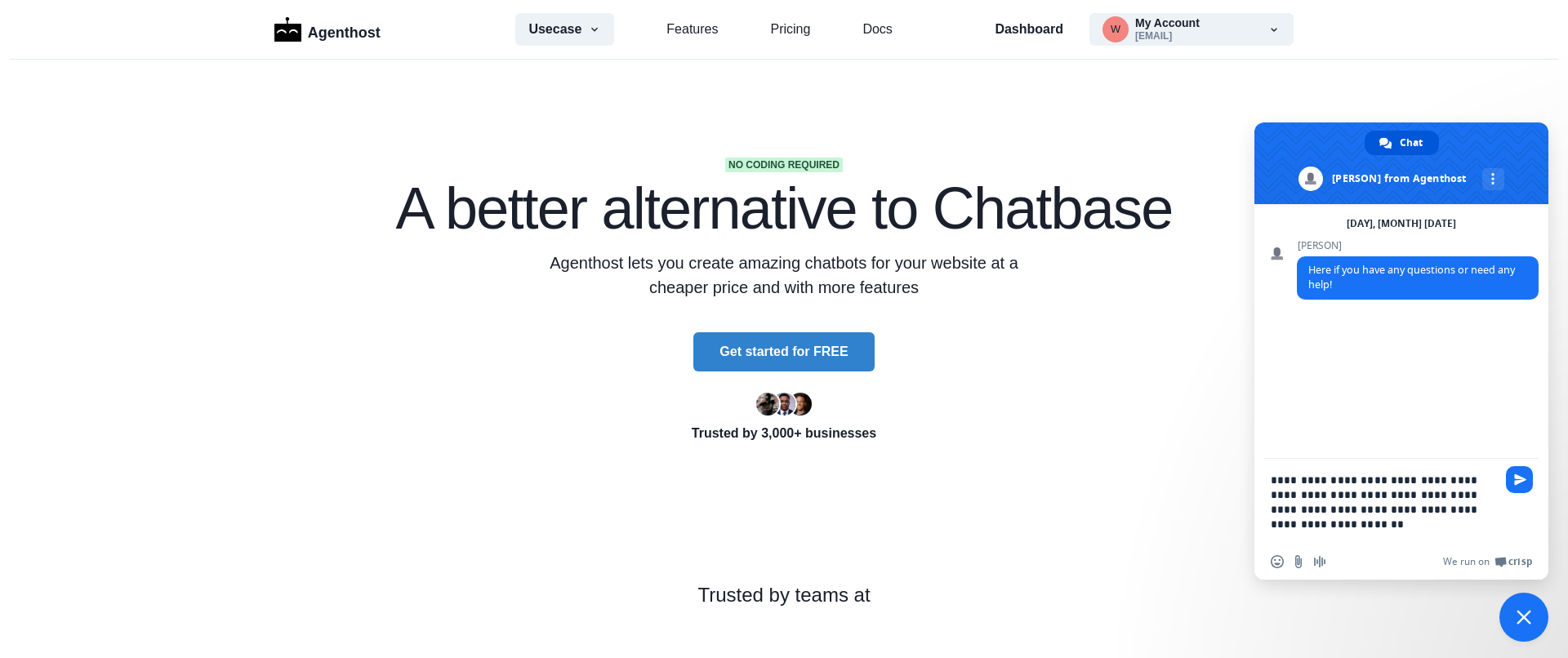 scroll, scrollTop: 0, scrollLeft: 0, axis: both 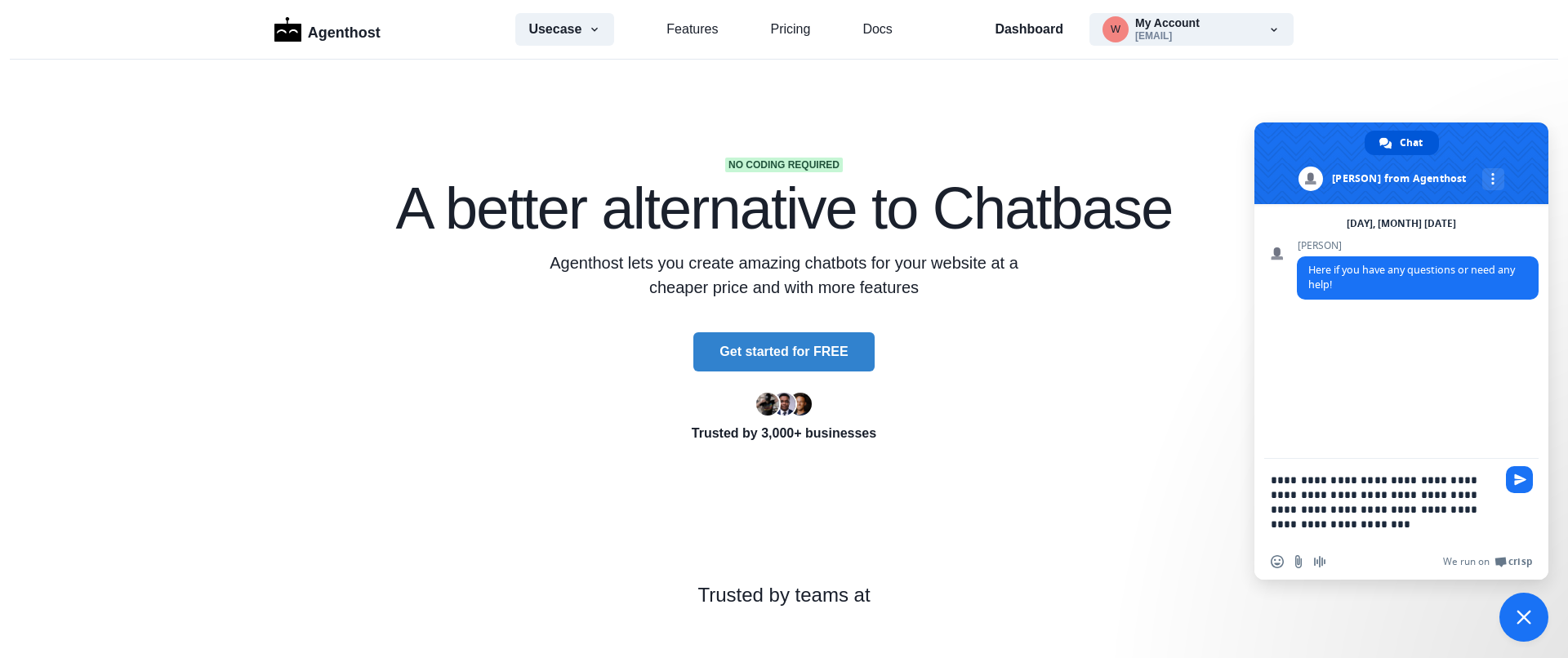 type 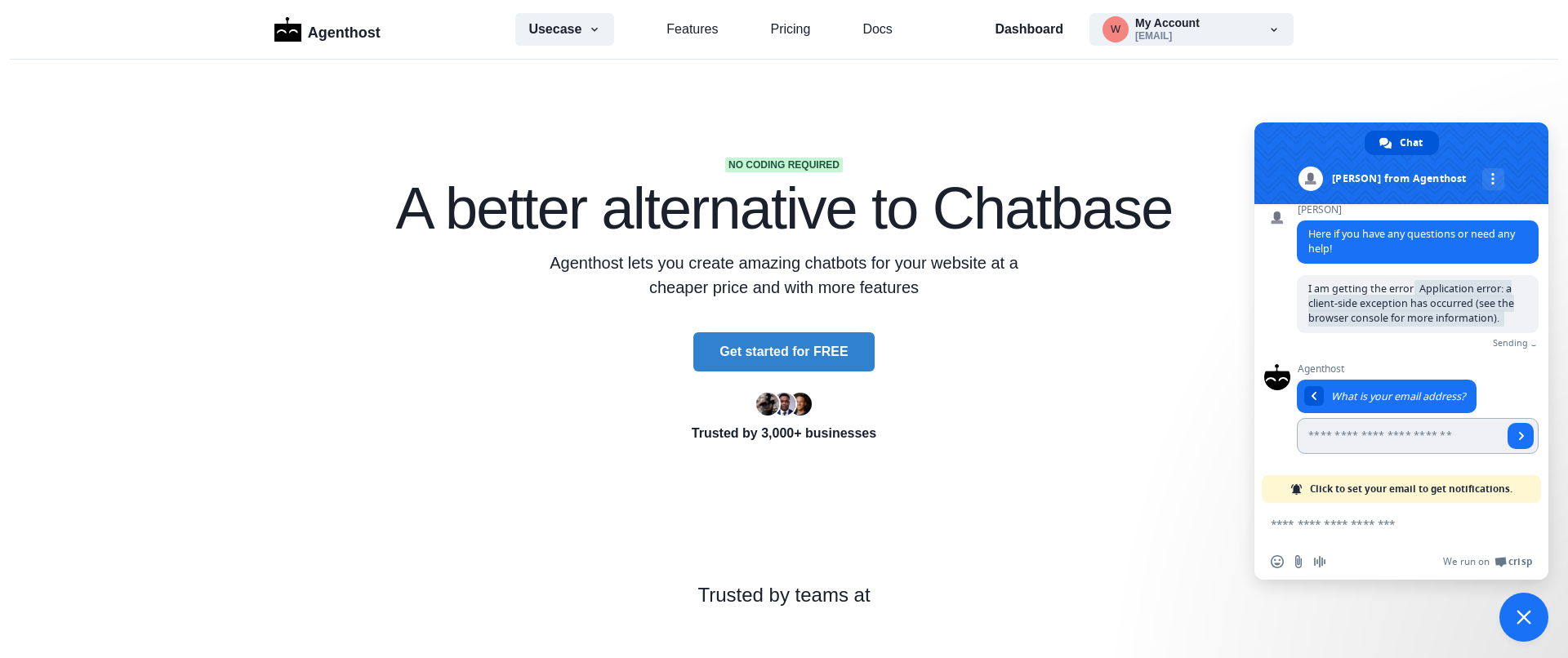 scroll, scrollTop: 17, scrollLeft: 0, axis: vertical 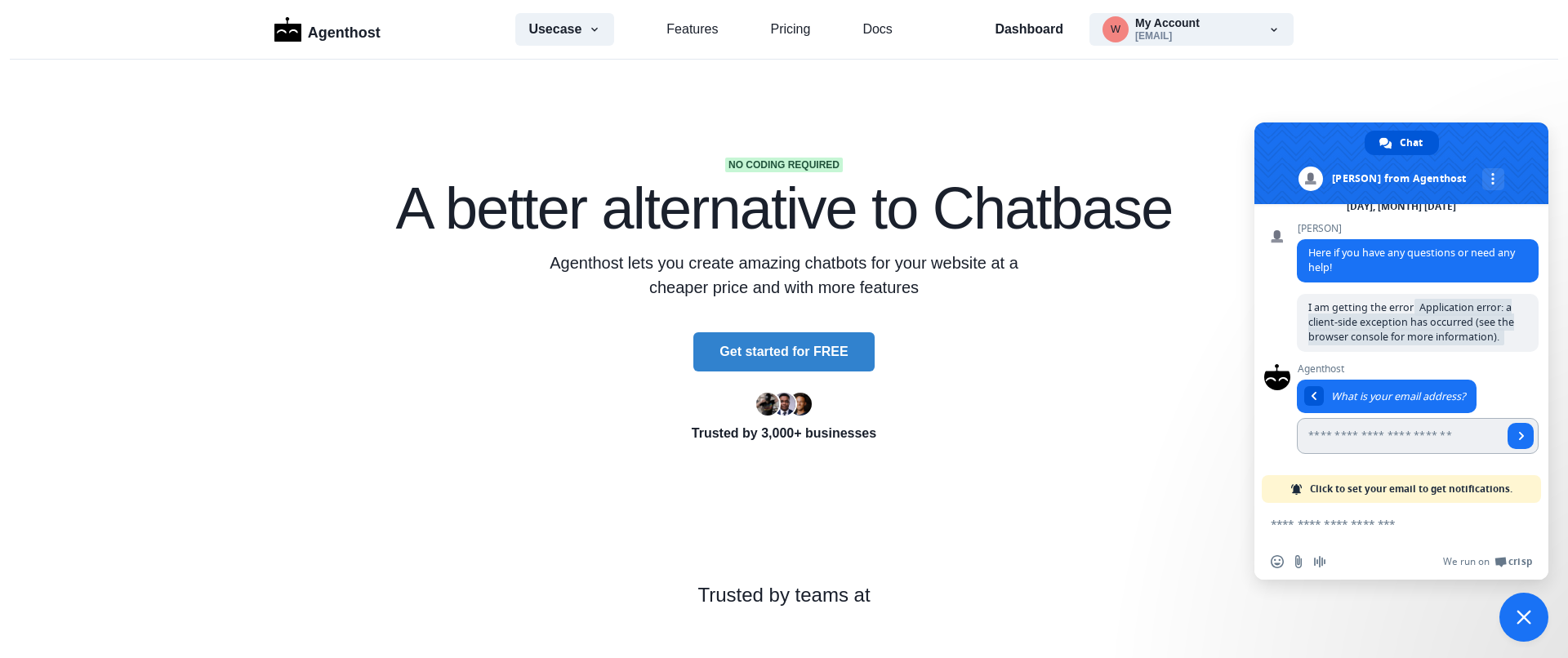 click at bounding box center (1400, 436) 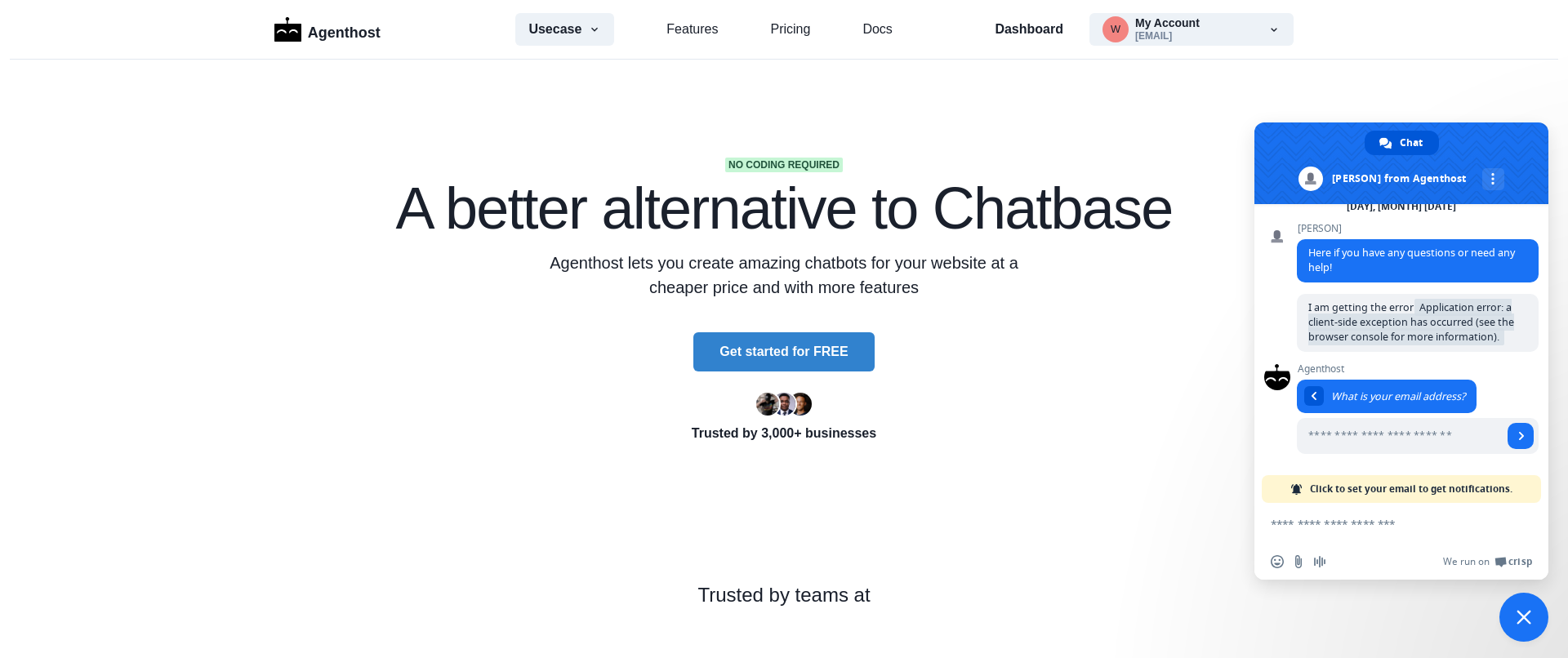 click at bounding box center (1385, 523) 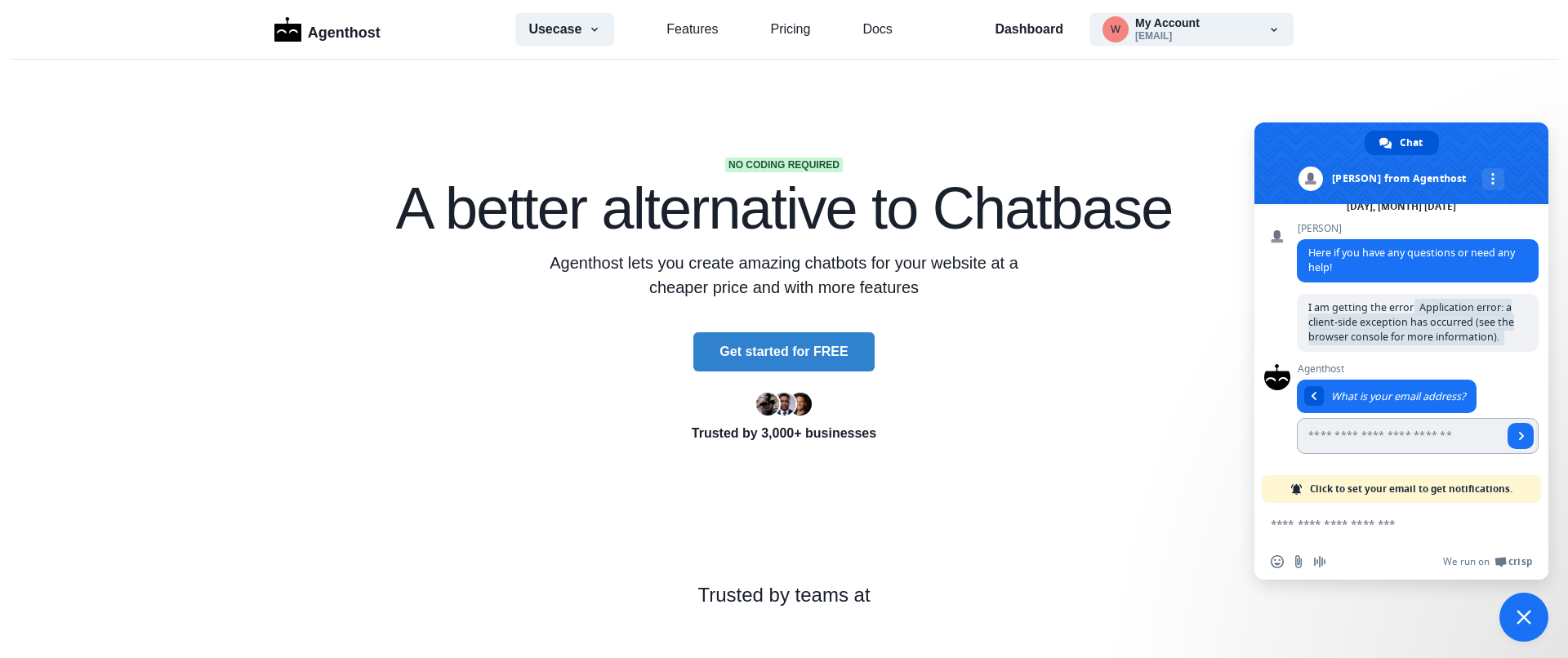 click at bounding box center (1400, 436) 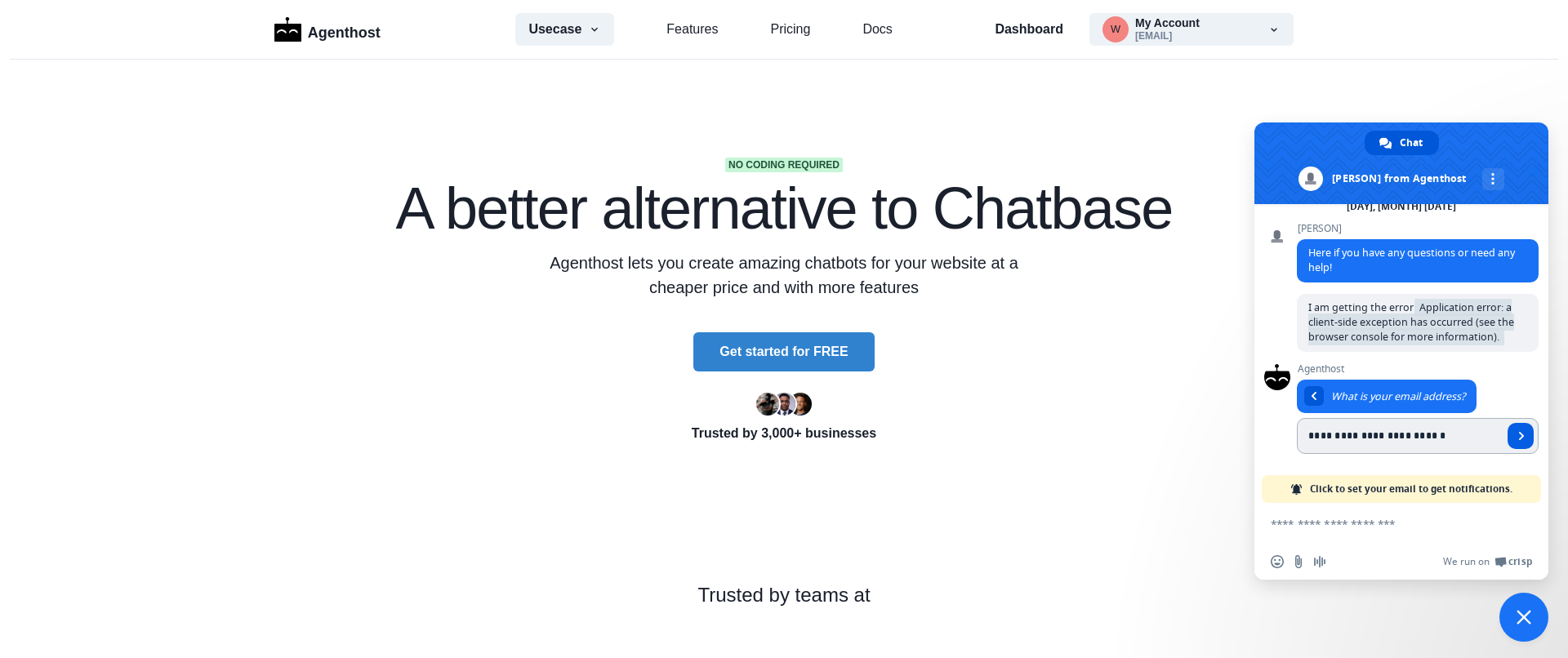type on "**********" 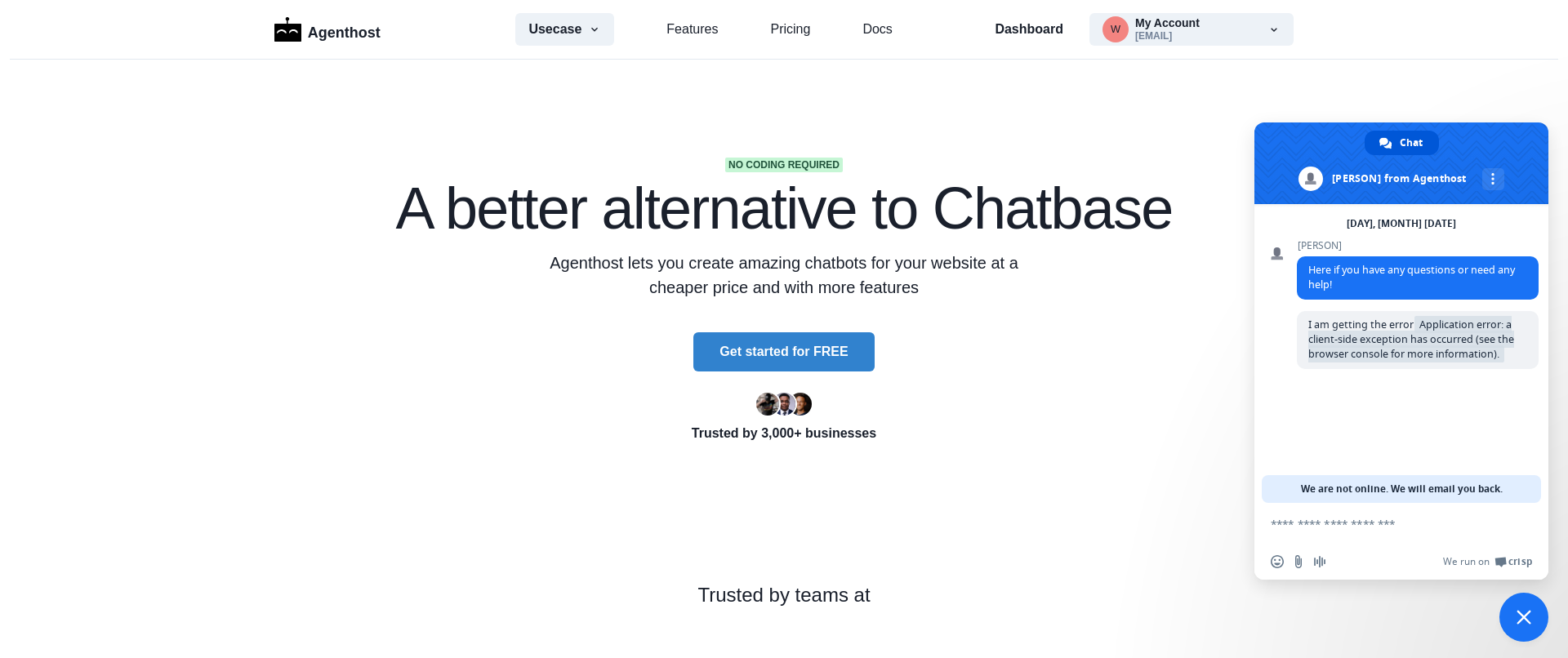 drag, startPoint x: 1378, startPoint y: 483, endPoint x: 1444, endPoint y: 482, distance: 66.00758 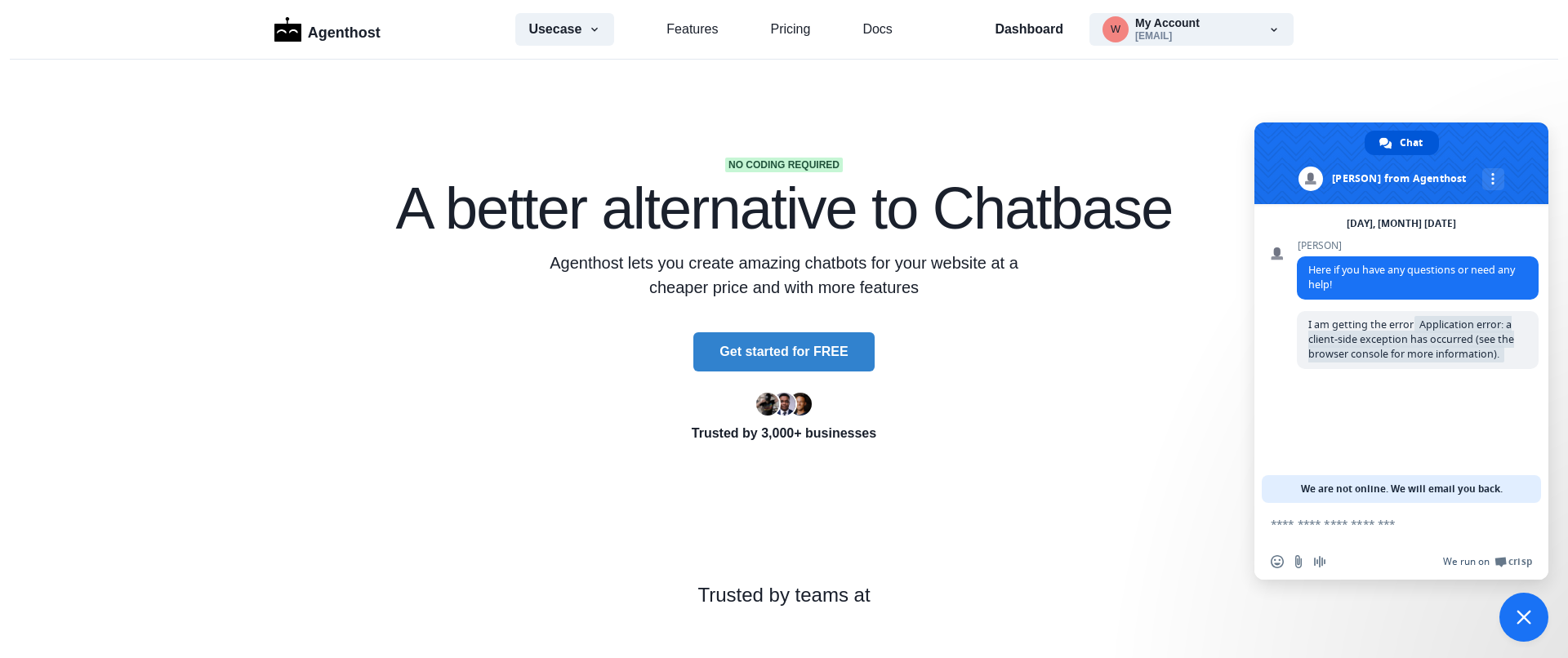 click on "Crisp" at bounding box center (1520, 562) 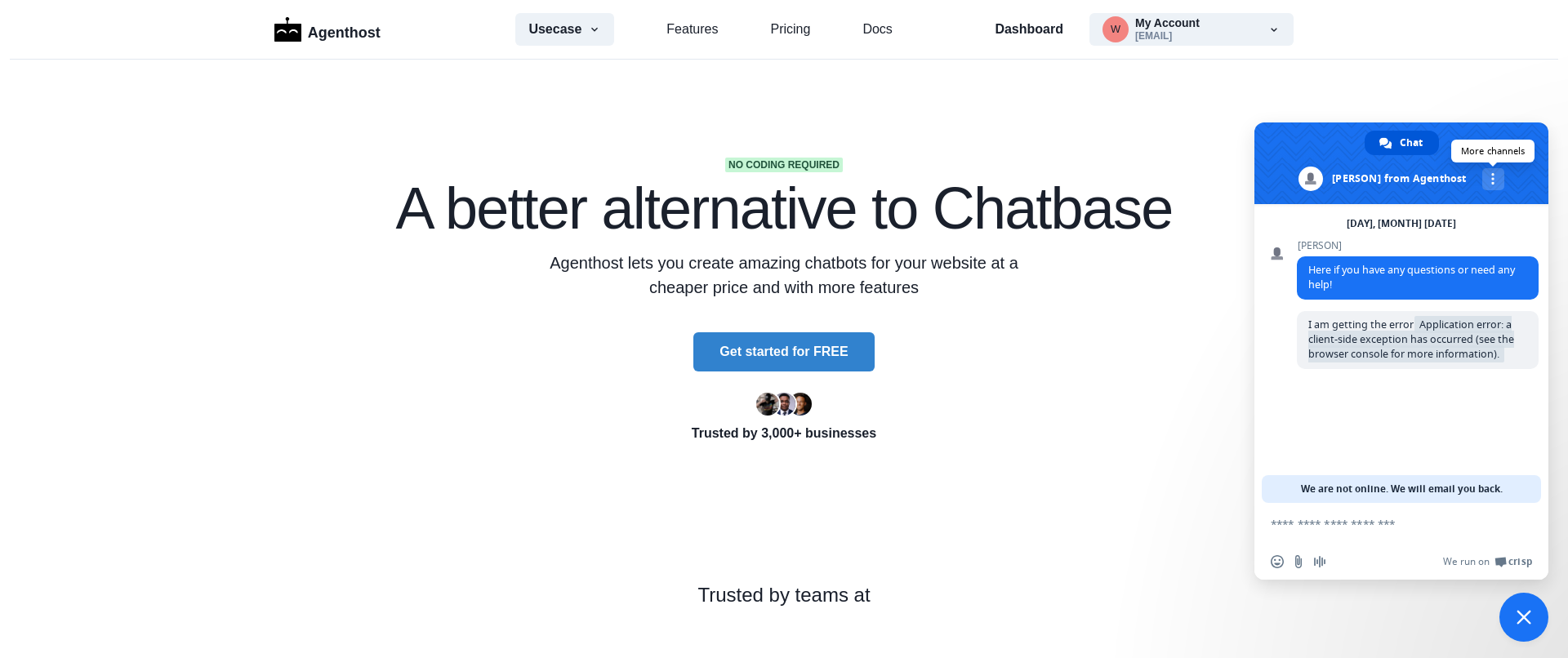 click at bounding box center [1493, 179] 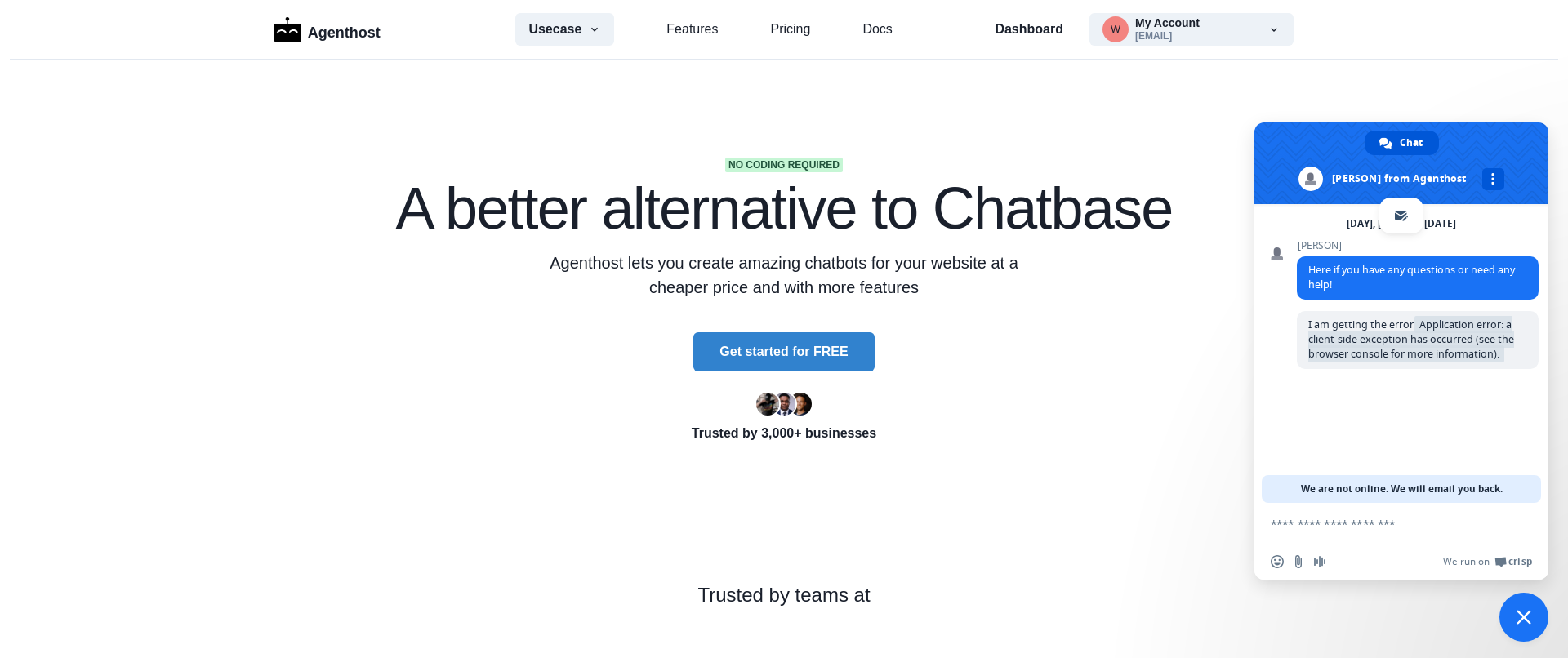 click at bounding box center [1493, 179] 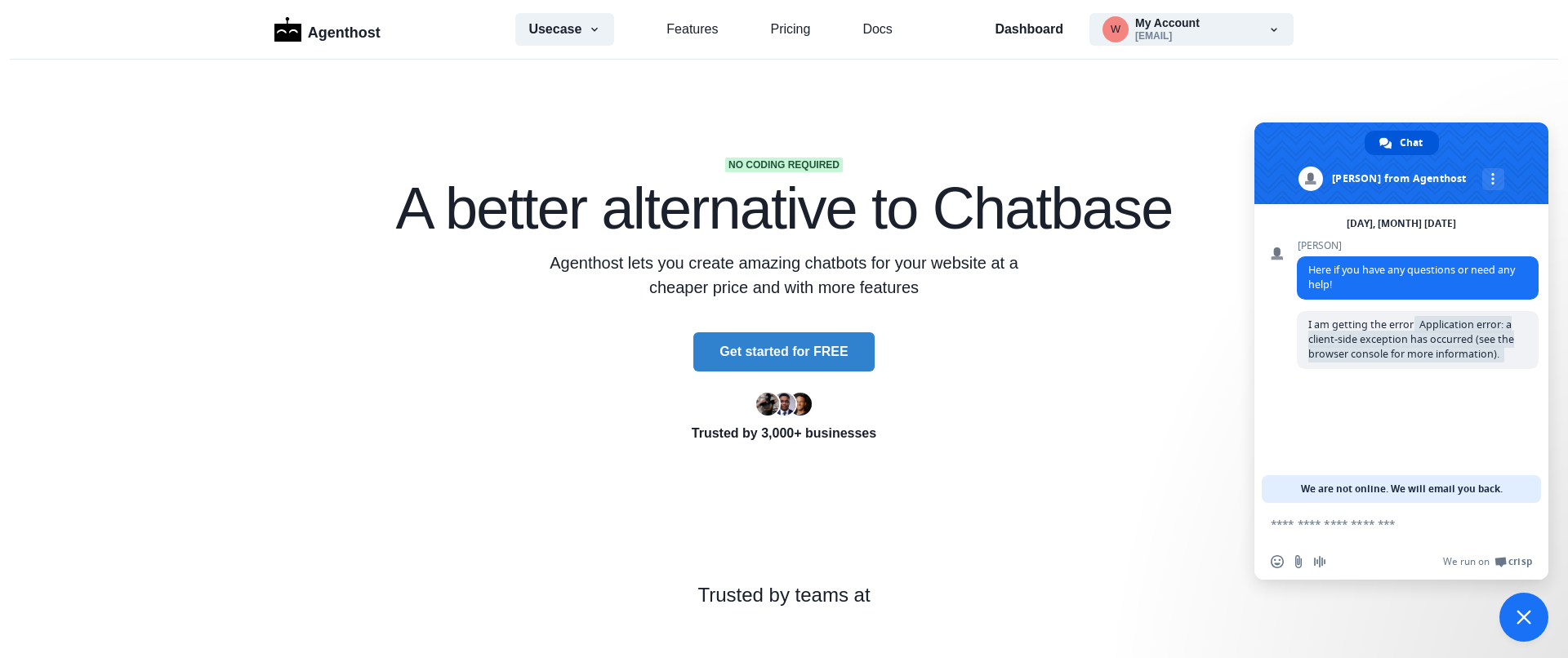 click at bounding box center [1401, 163] 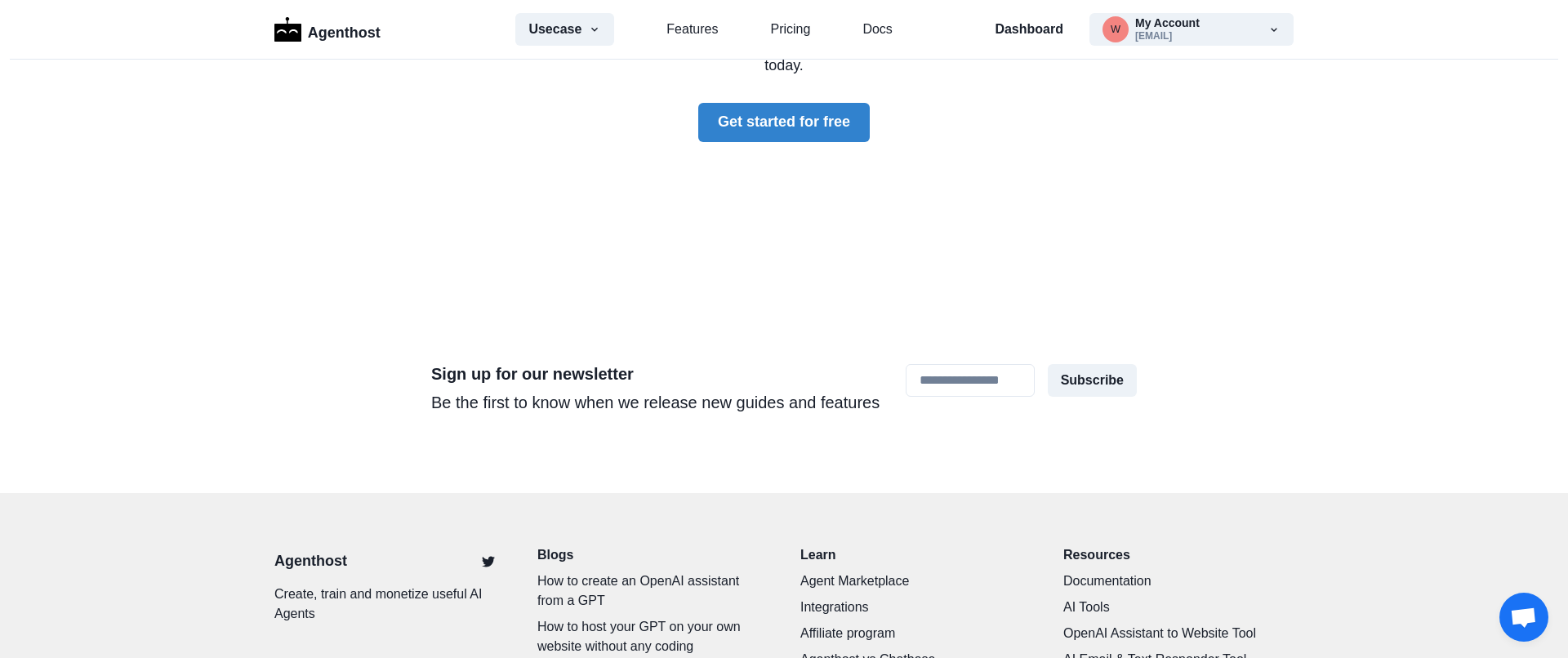 scroll, scrollTop: 5738, scrollLeft: 0, axis: vertical 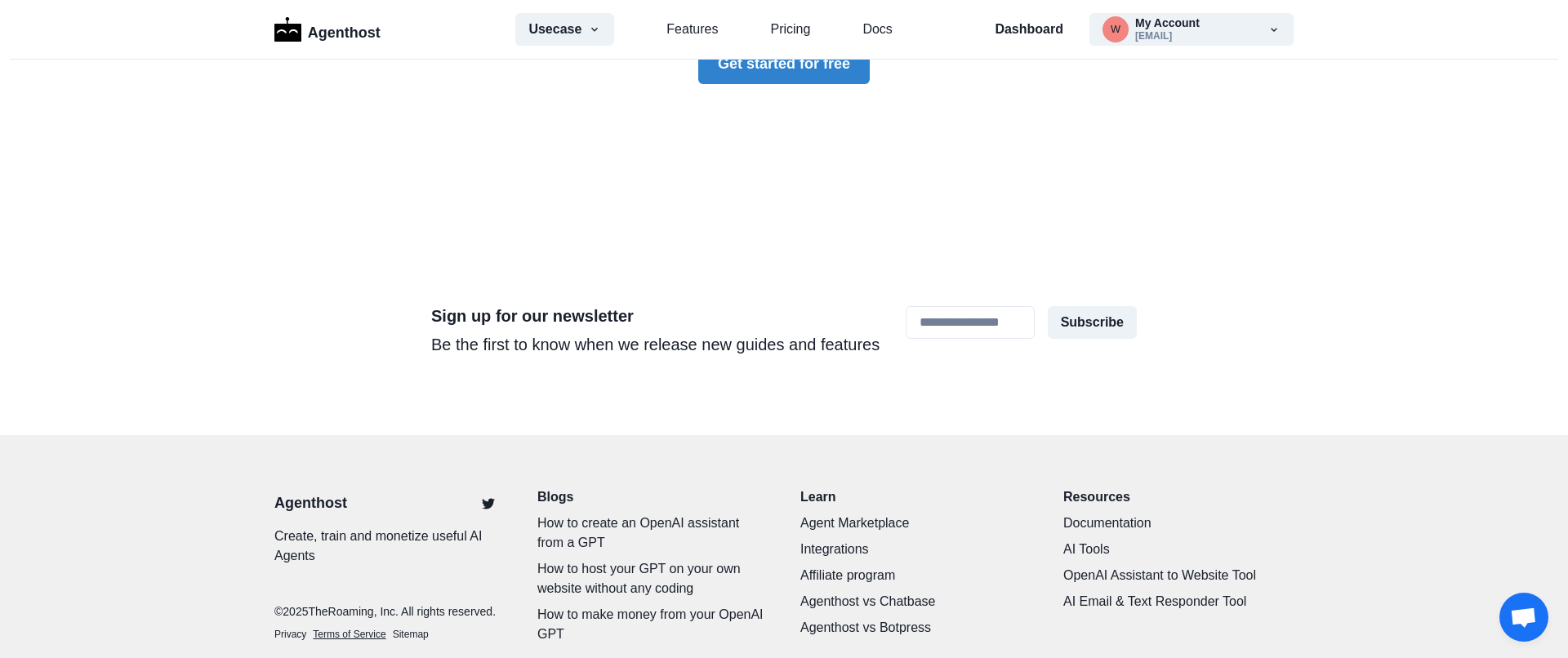 click on "Terms of Service" at bounding box center (349, 634) 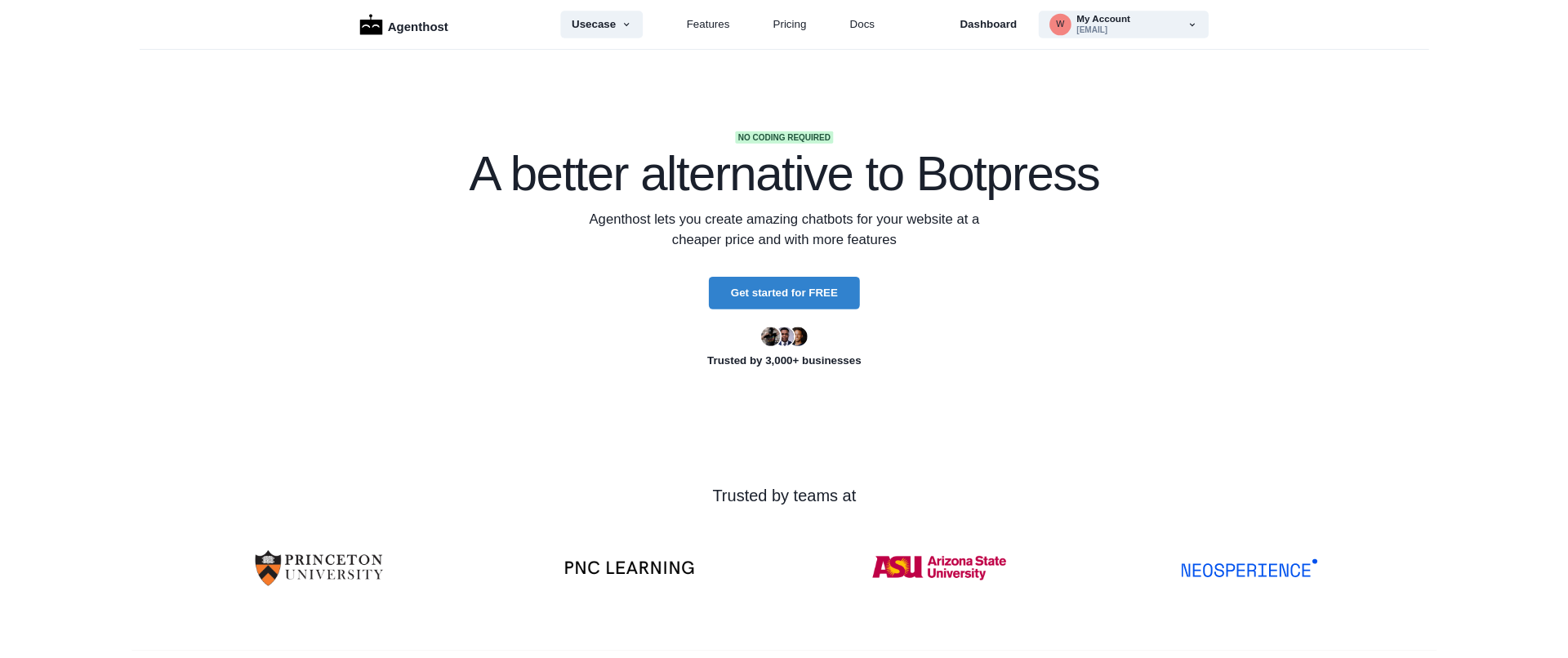 scroll, scrollTop: 0, scrollLeft: 0, axis: both 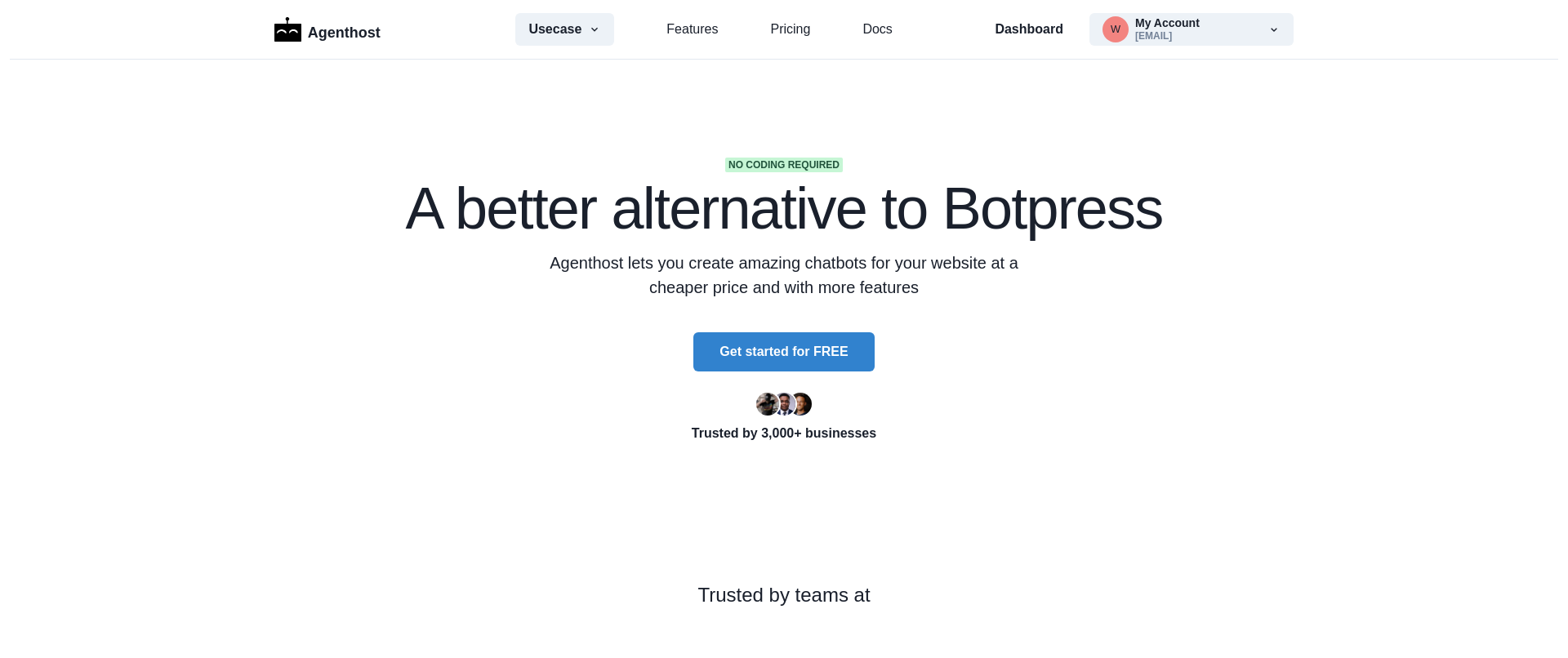 click on "A better alternative to Botpress" at bounding box center [784, 208] 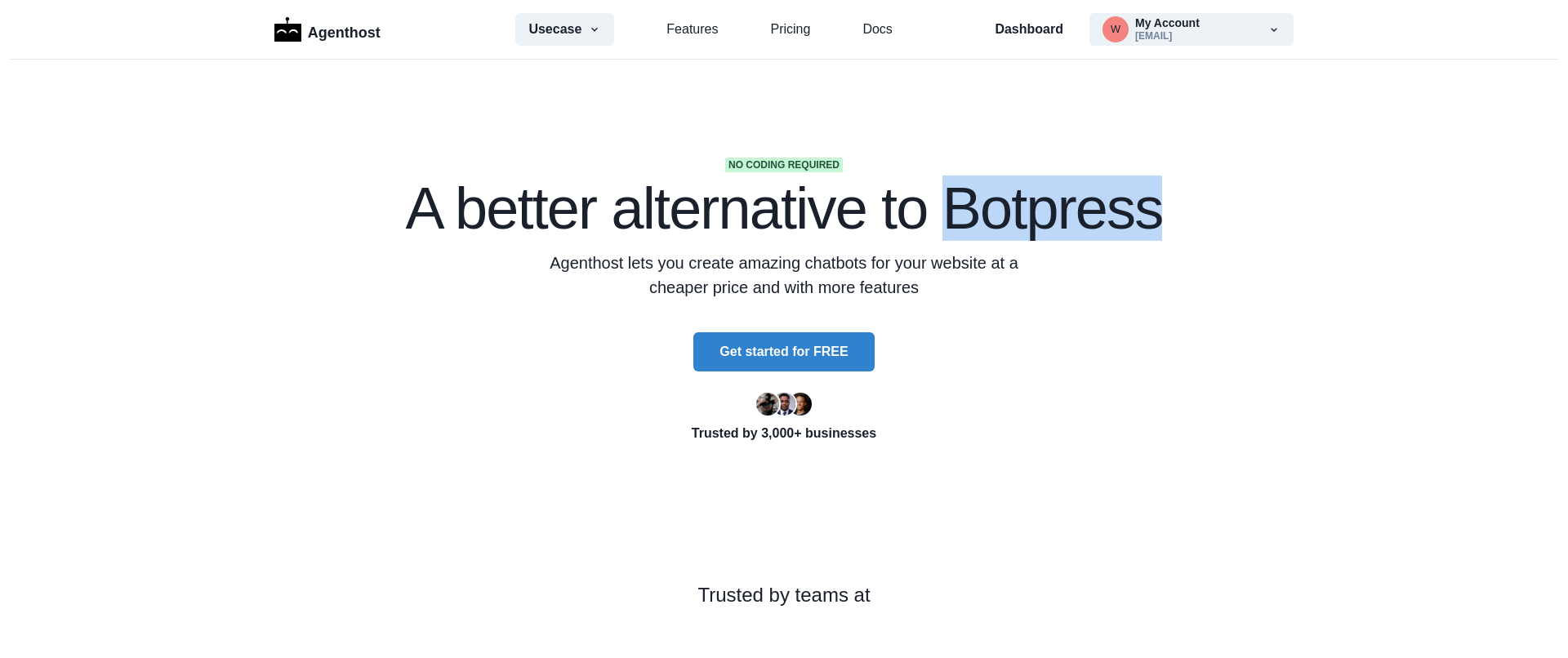 click on "A better alternative to Botpress" at bounding box center [784, 208] 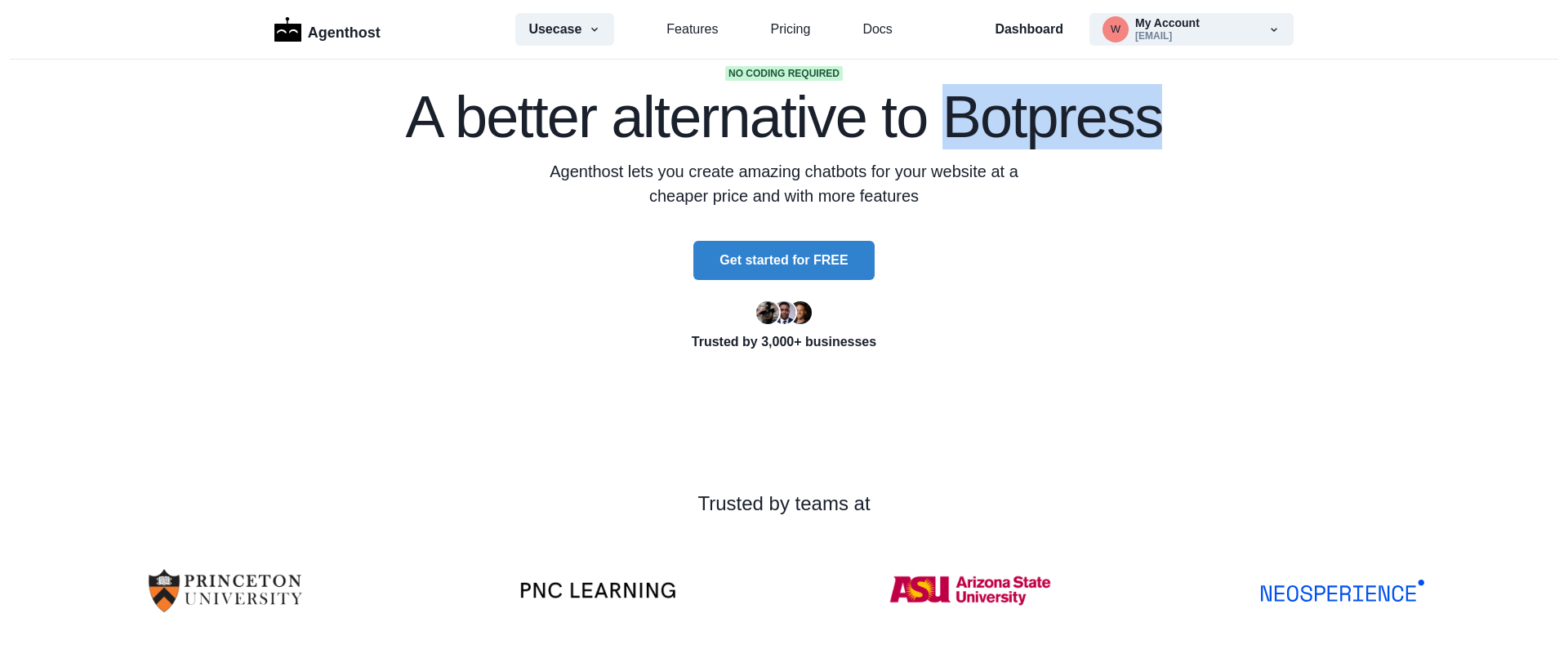 scroll, scrollTop: 0, scrollLeft: 0, axis: both 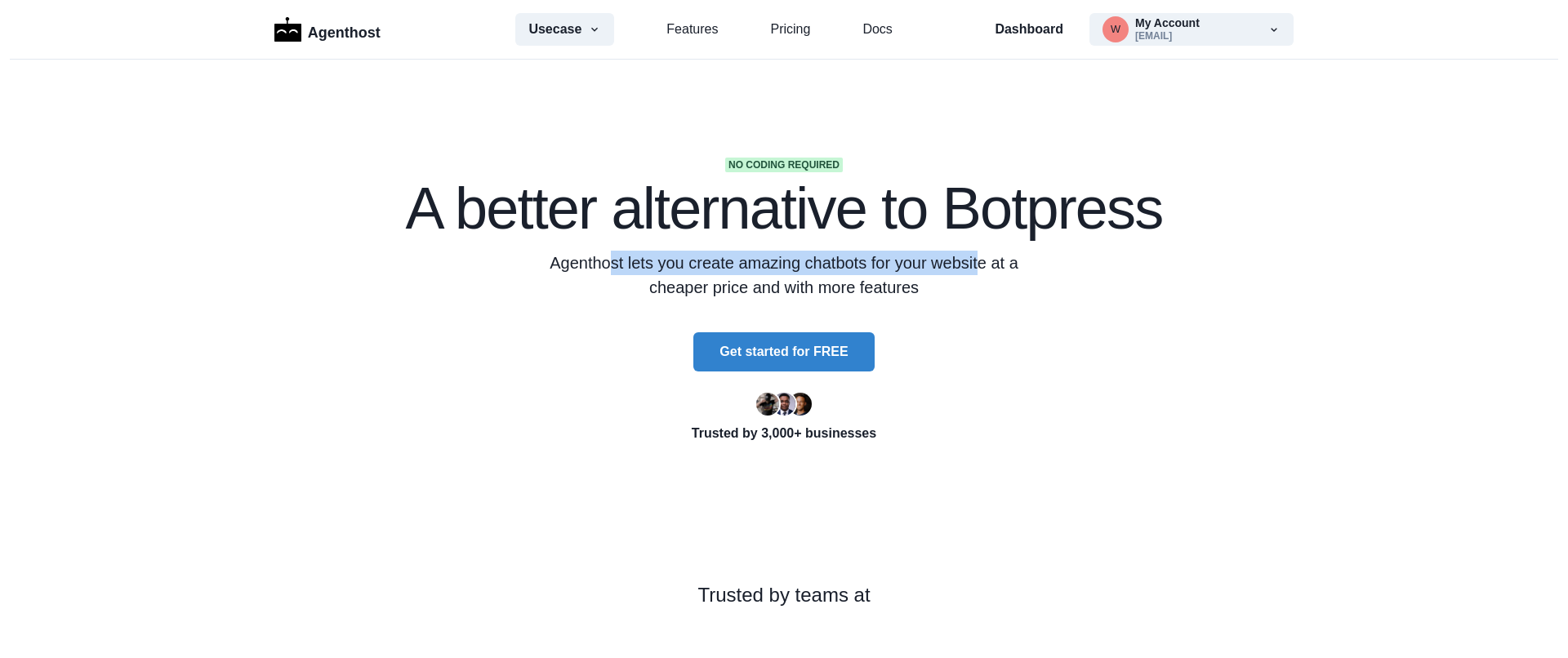 drag, startPoint x: 604, startPoint y: 265, endPoint x: 994, endPoint y: 257, distance: 390.082 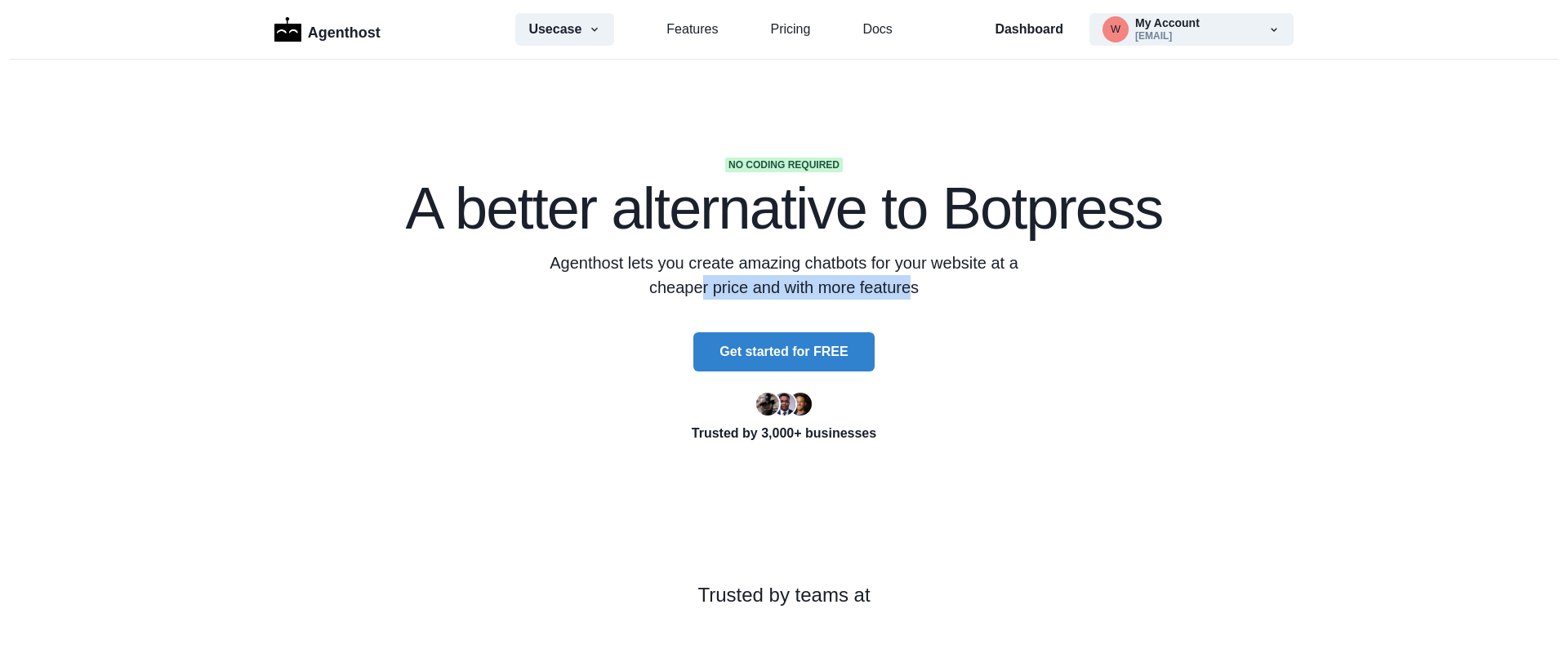 drag, startPoint x: 699, startPoint y: 291, endPoint x: 921, endPoint y: 294, distance: 222.02027 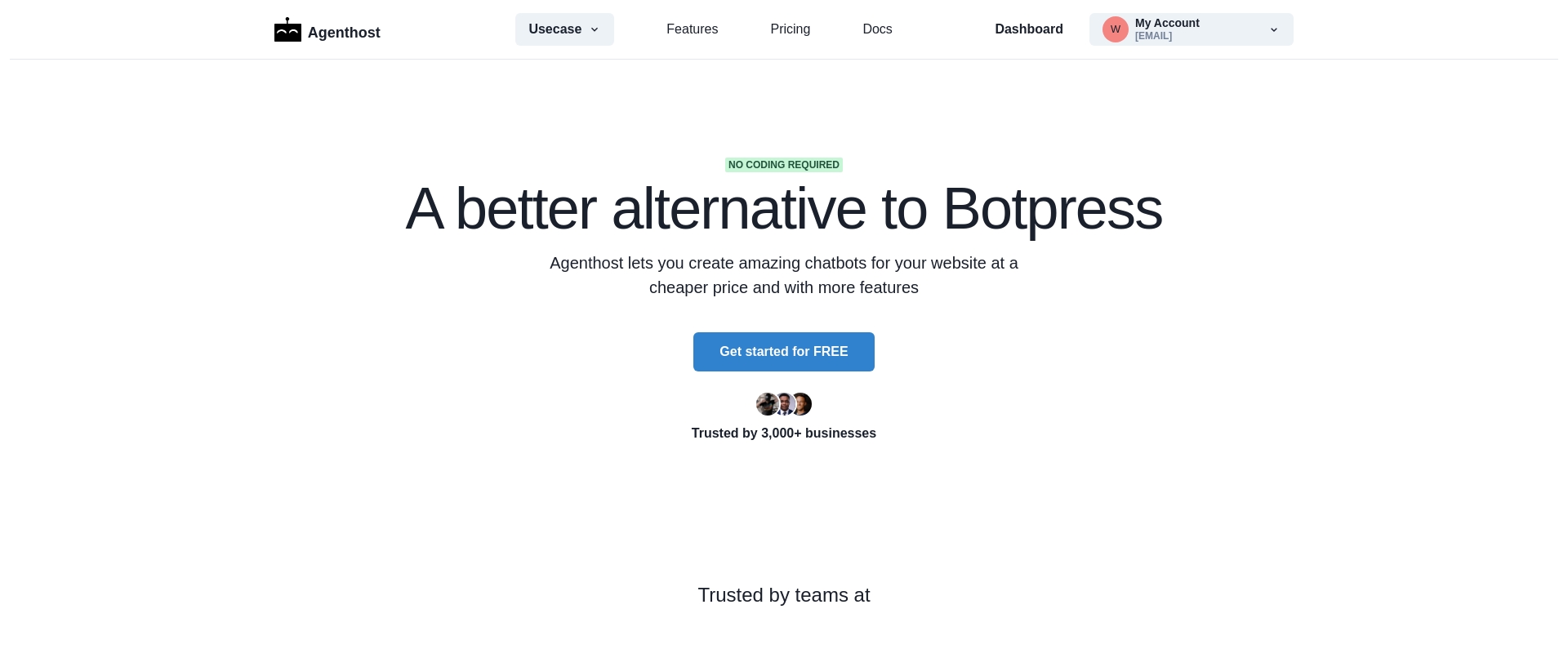 click on "A better alternative to Botpress" at bounding box center [784, 208] 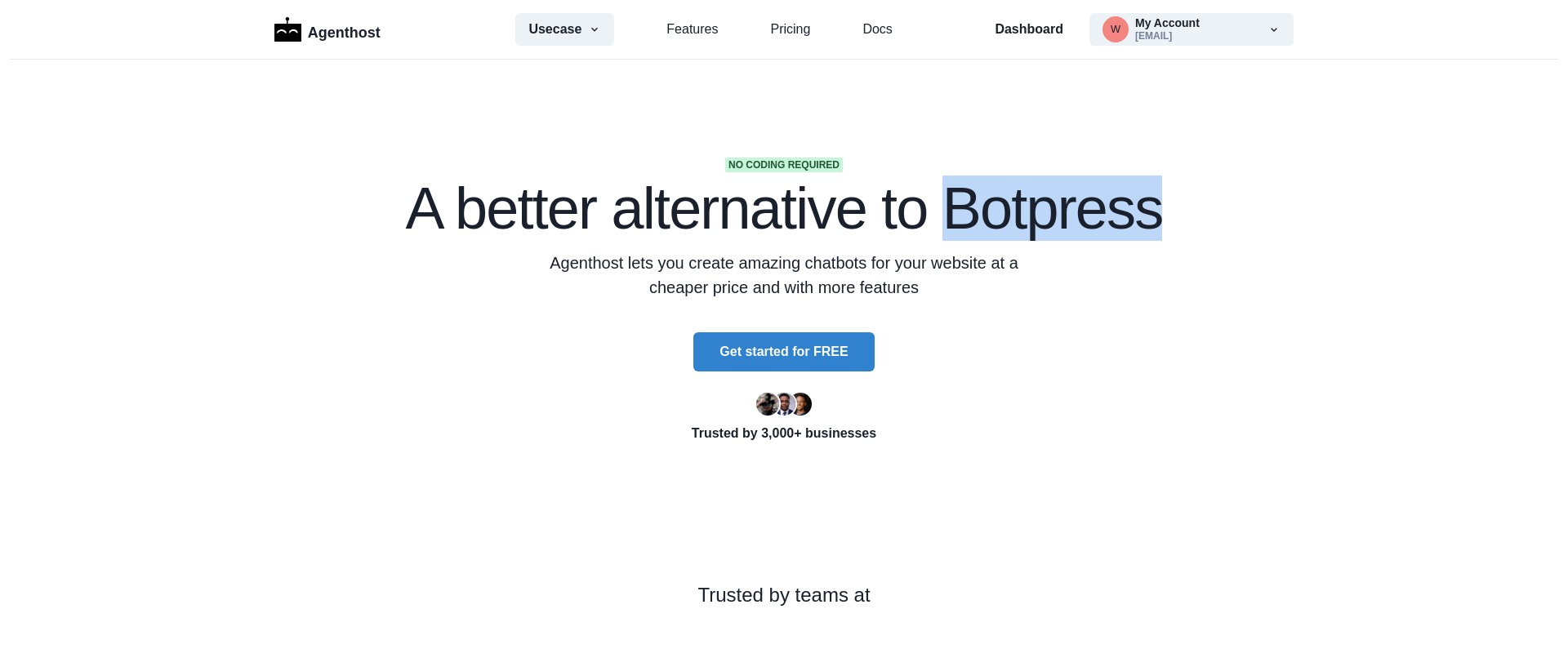 click on "A better alternative to Botpress" at bounding box center [784, 208] 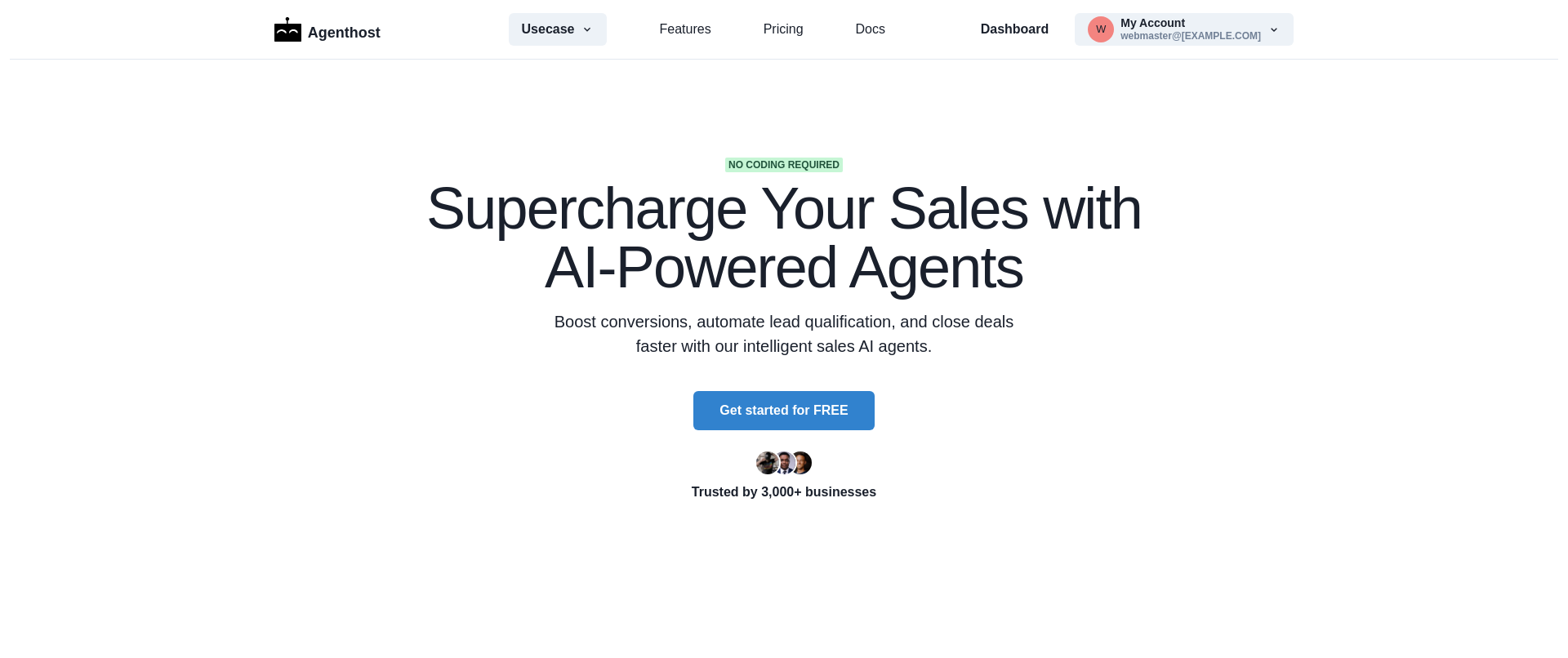 scroll, scrollTop: 0, scrollLeft: 0, axis: both 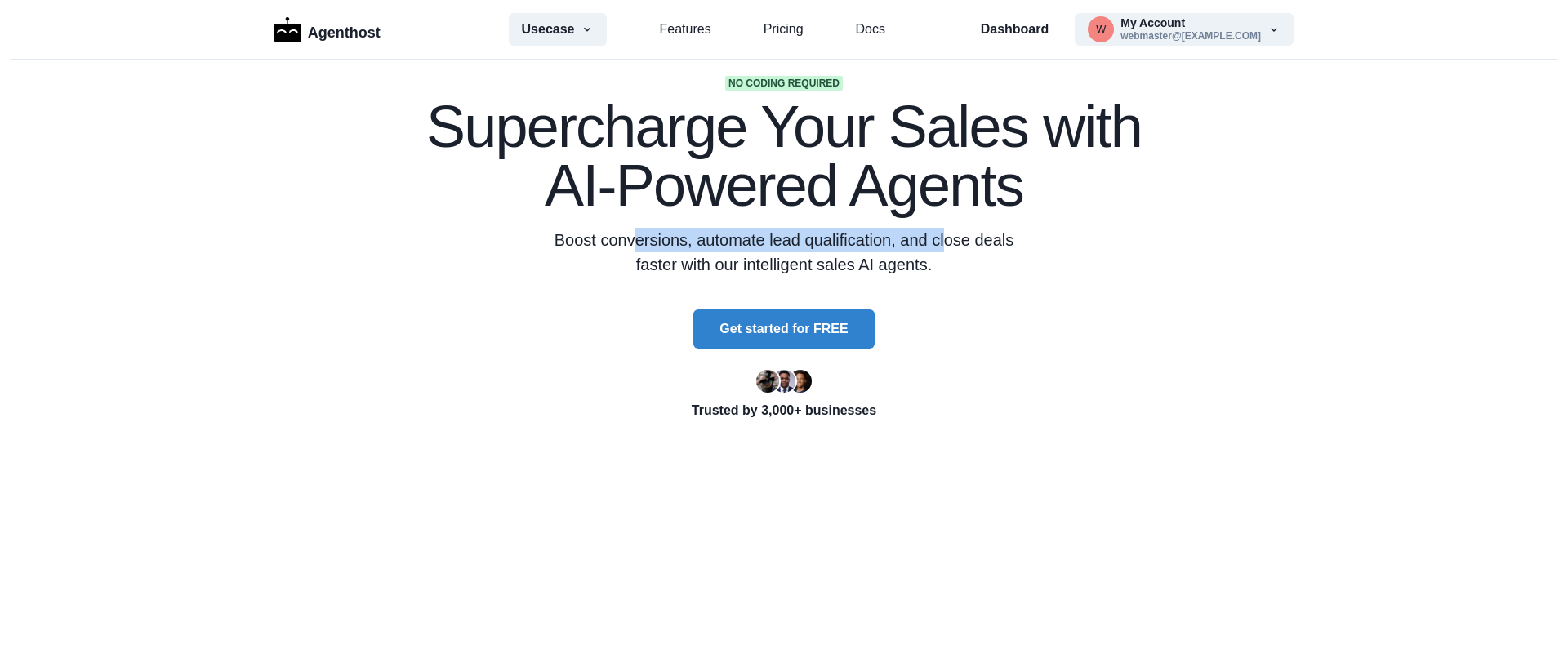 drag, startPoint x: 653, startPoint y: 241, endPoint x: 978, endPoint y: 252, distance: 325.1861 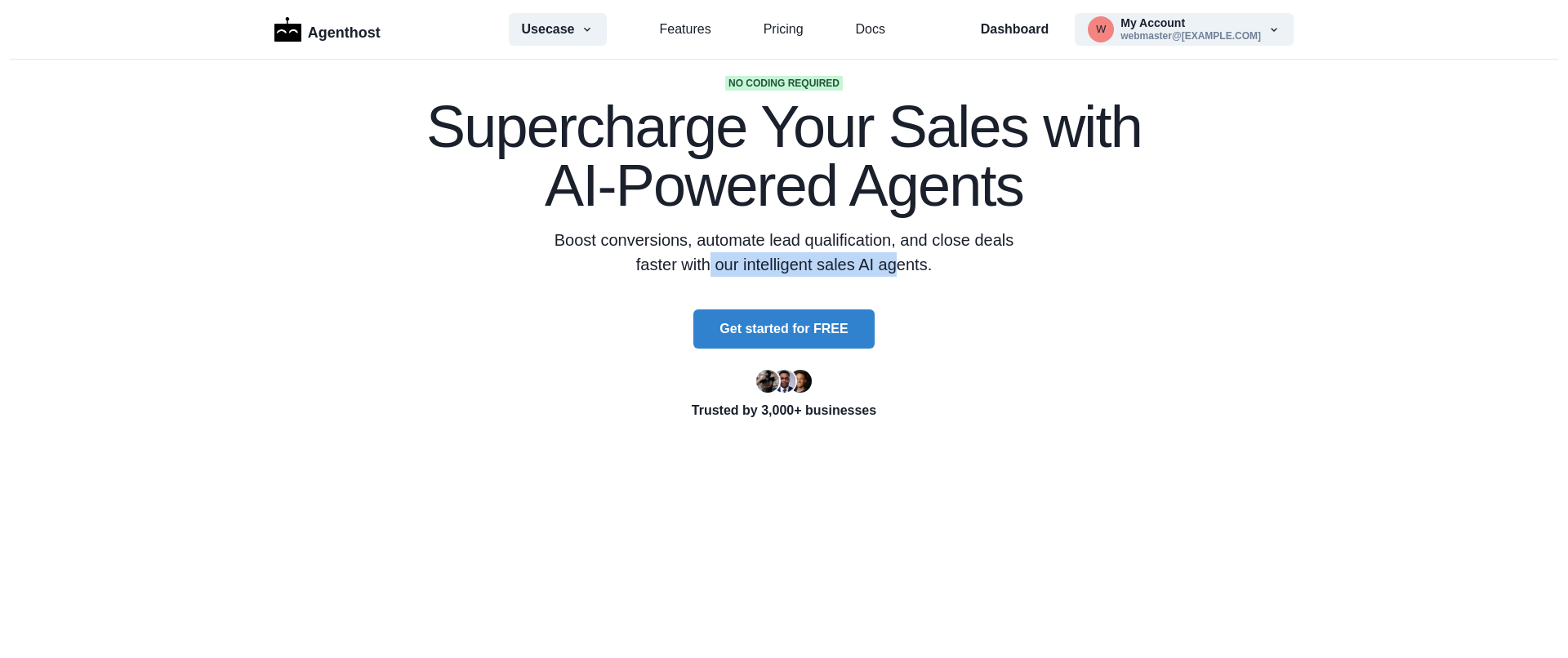 drag, startPoint x: 782, startPoint y: 261, endPoint x: 909, endPoint y: 263, distance: 127.01575 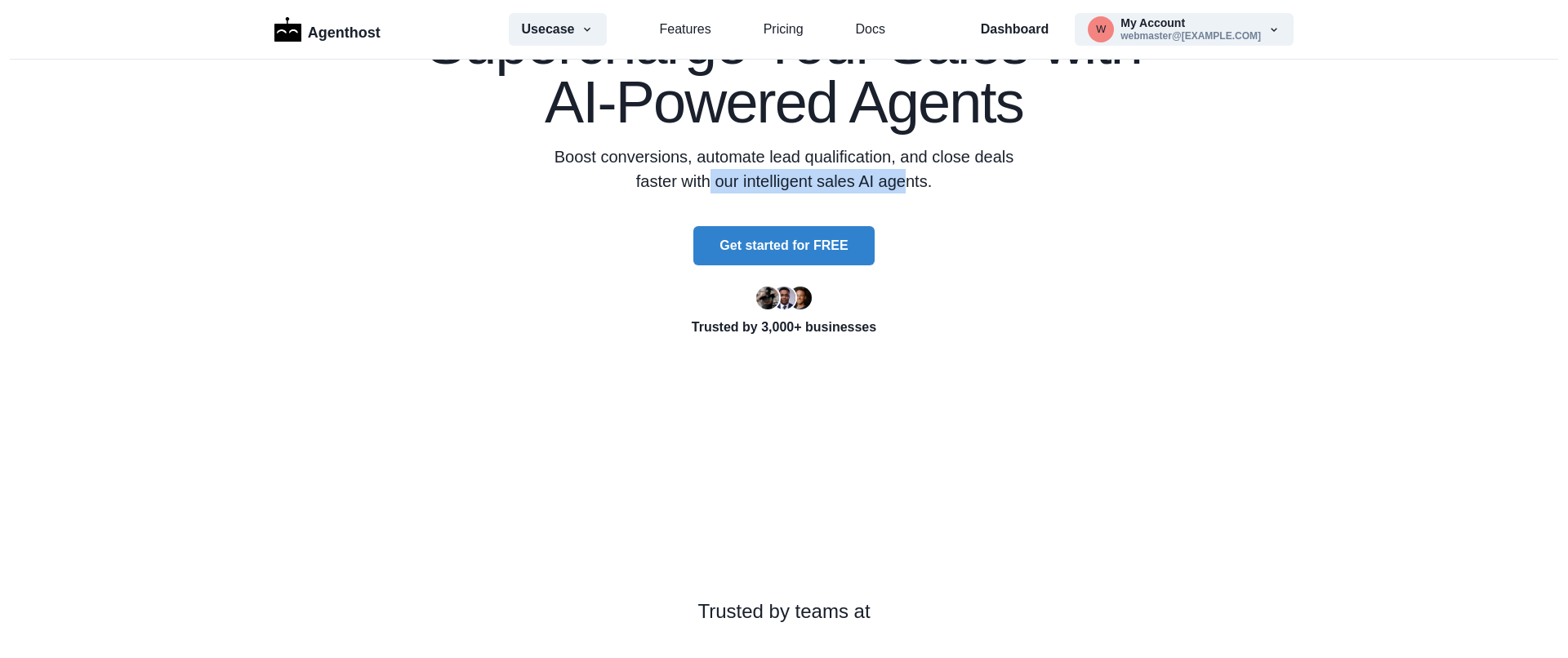 scroll, scrollTop: 23, scrollLeft: 0, axis: vertical 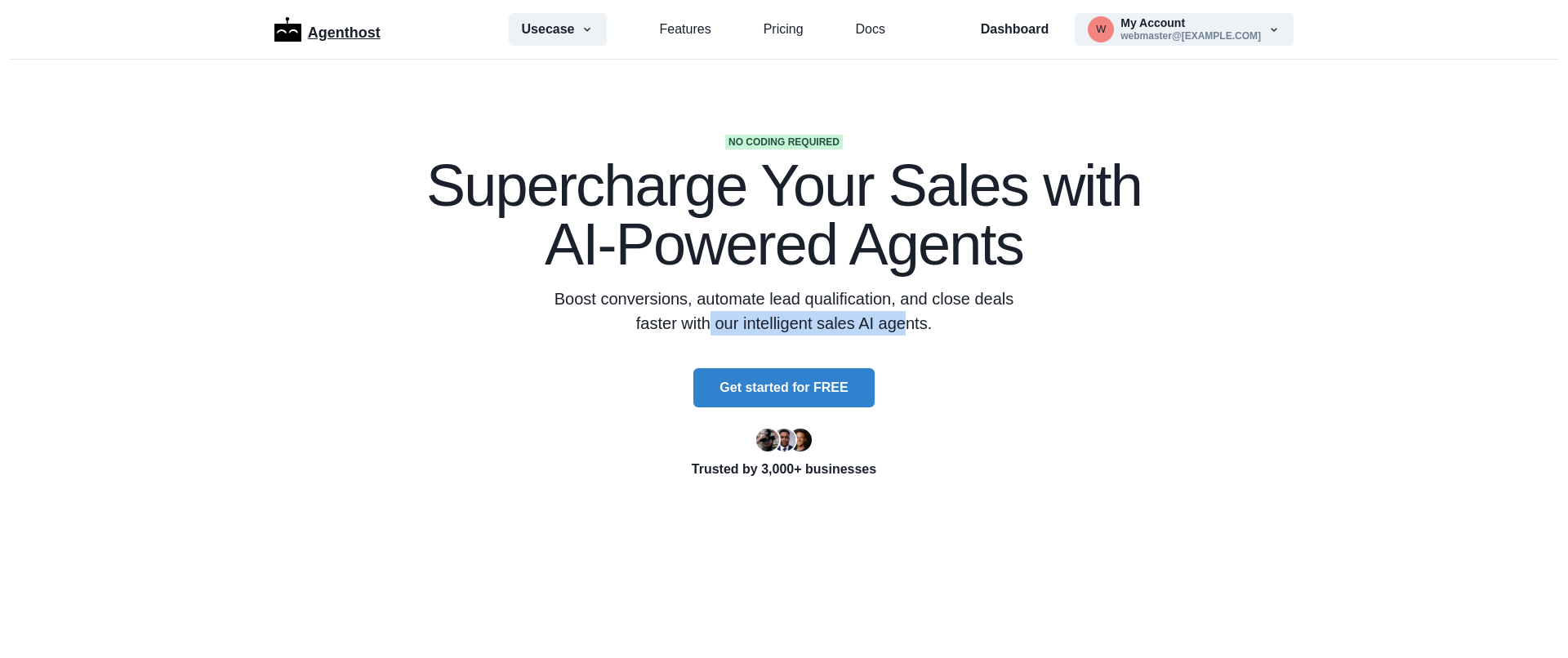click on "Agenthost" at bounding box center (344, 29) 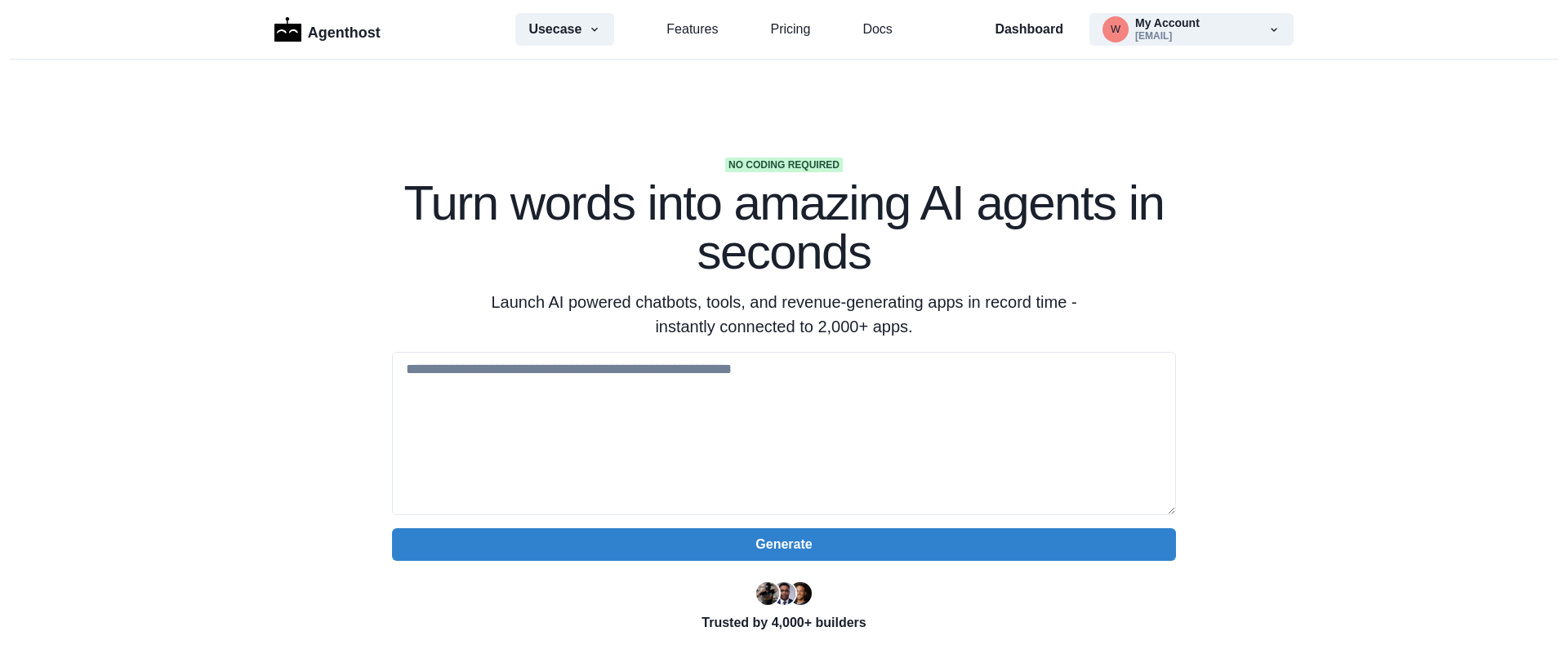 scroll, scrollTop: 0, scrollLeft: 0, axis: both 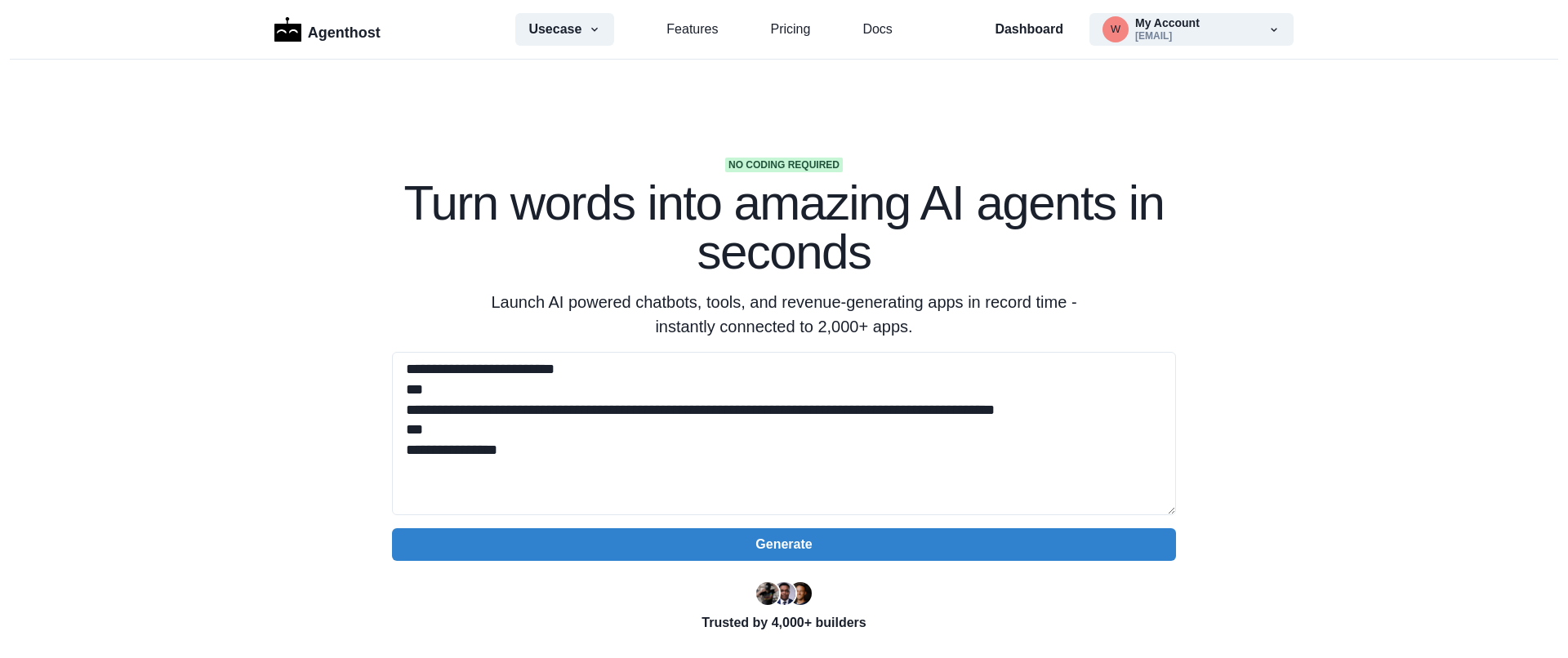 type on "**********" 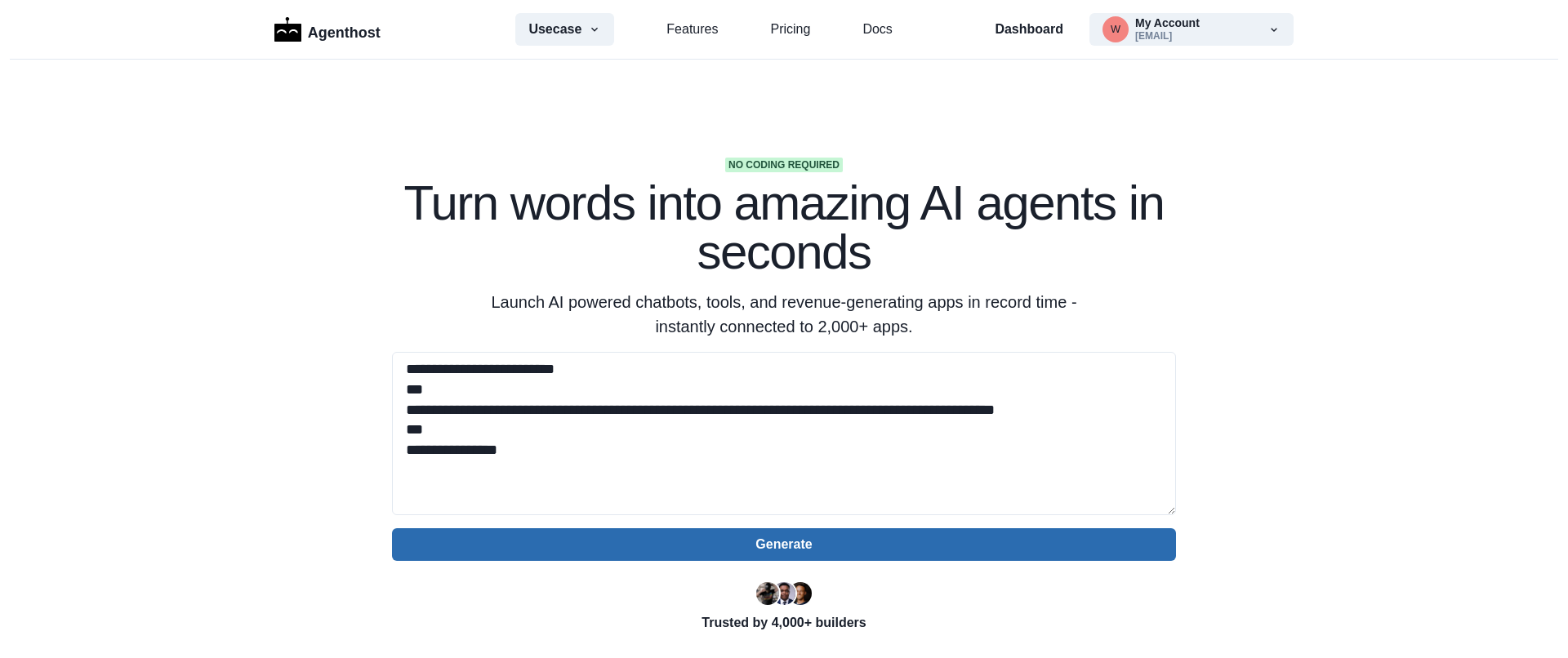 click on "Generate" at bounding box center (784, 545) 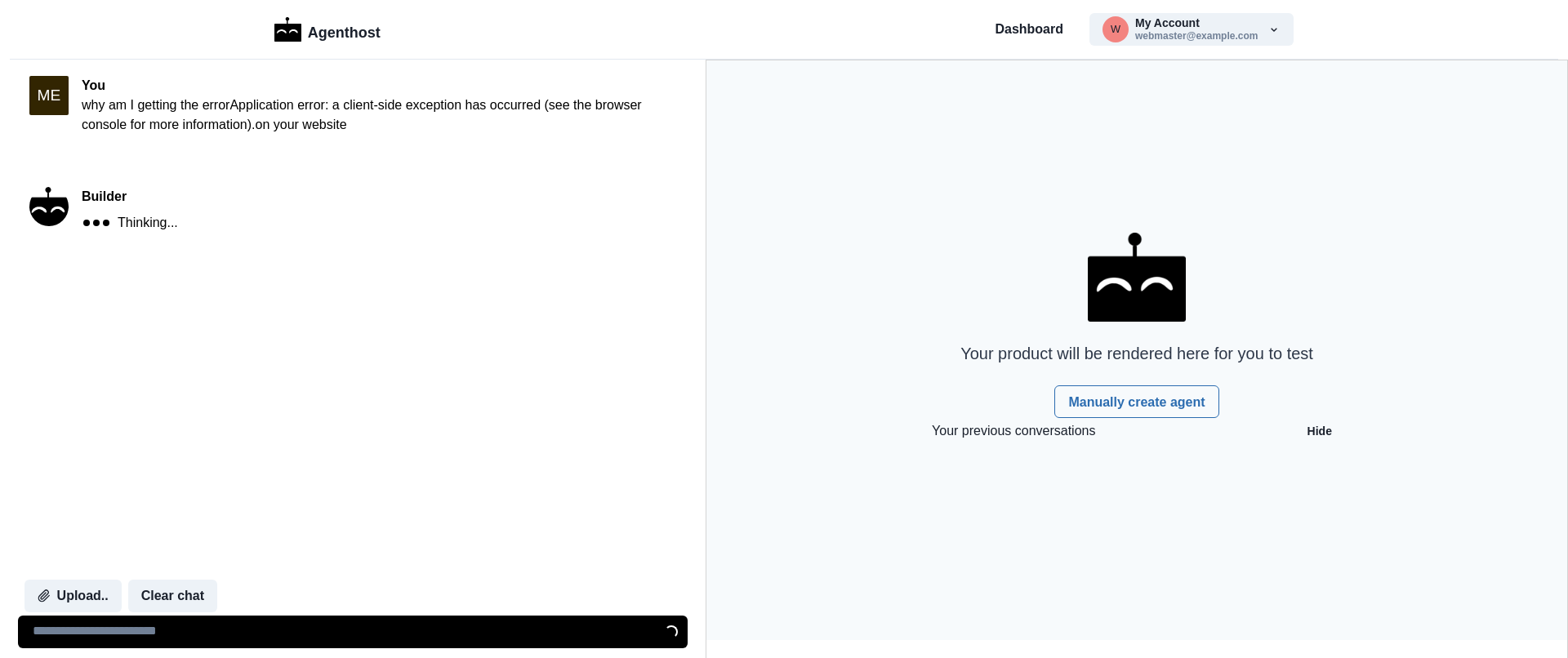 scroll, scrollTop: 0, scrollLeft: 0, axis: both 